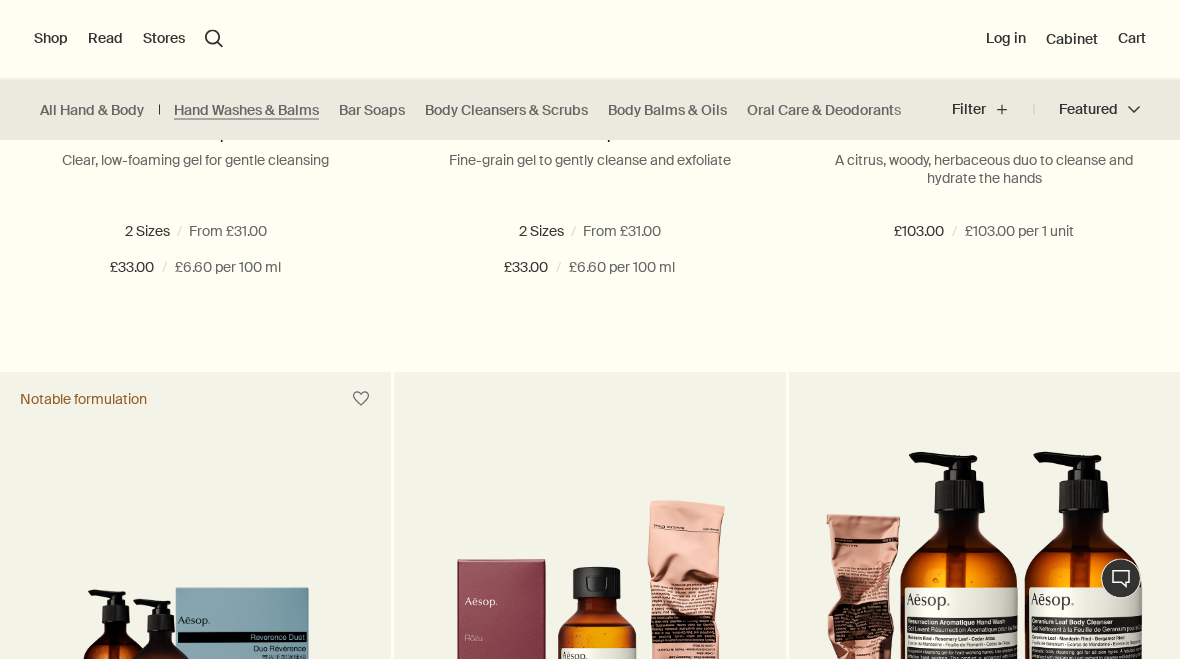 scroll, scrollTop: 1628, scrollLeft: 0, axis: vertical 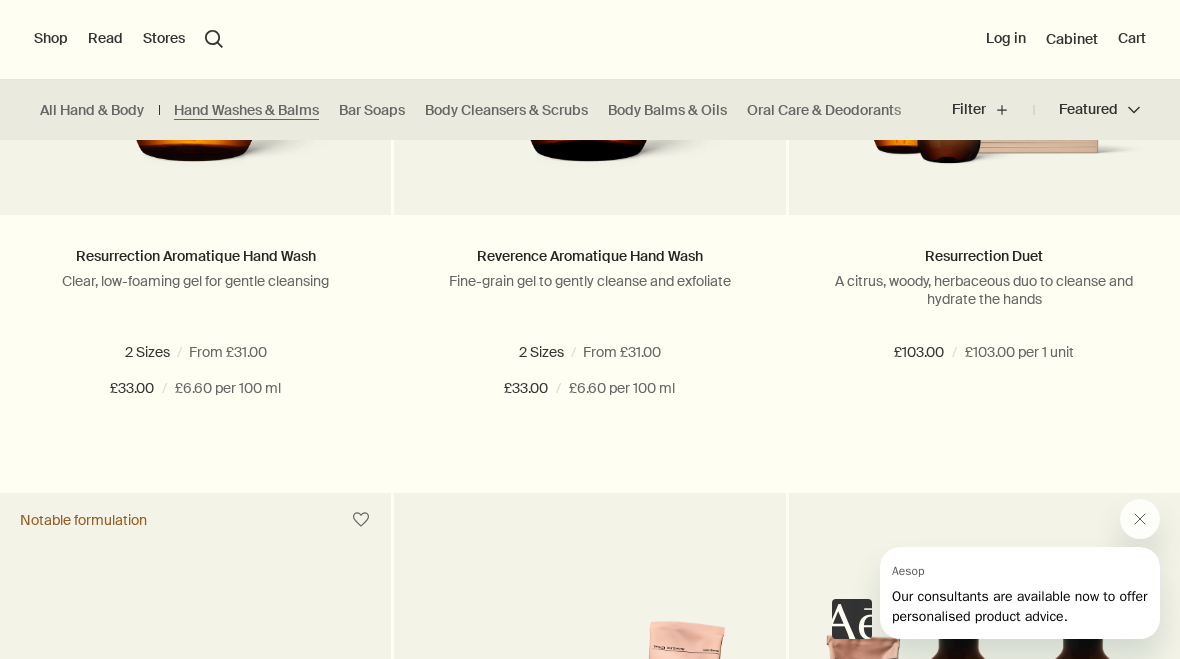 click on "Body Balms & Oils" at bounding box center [667, 110] 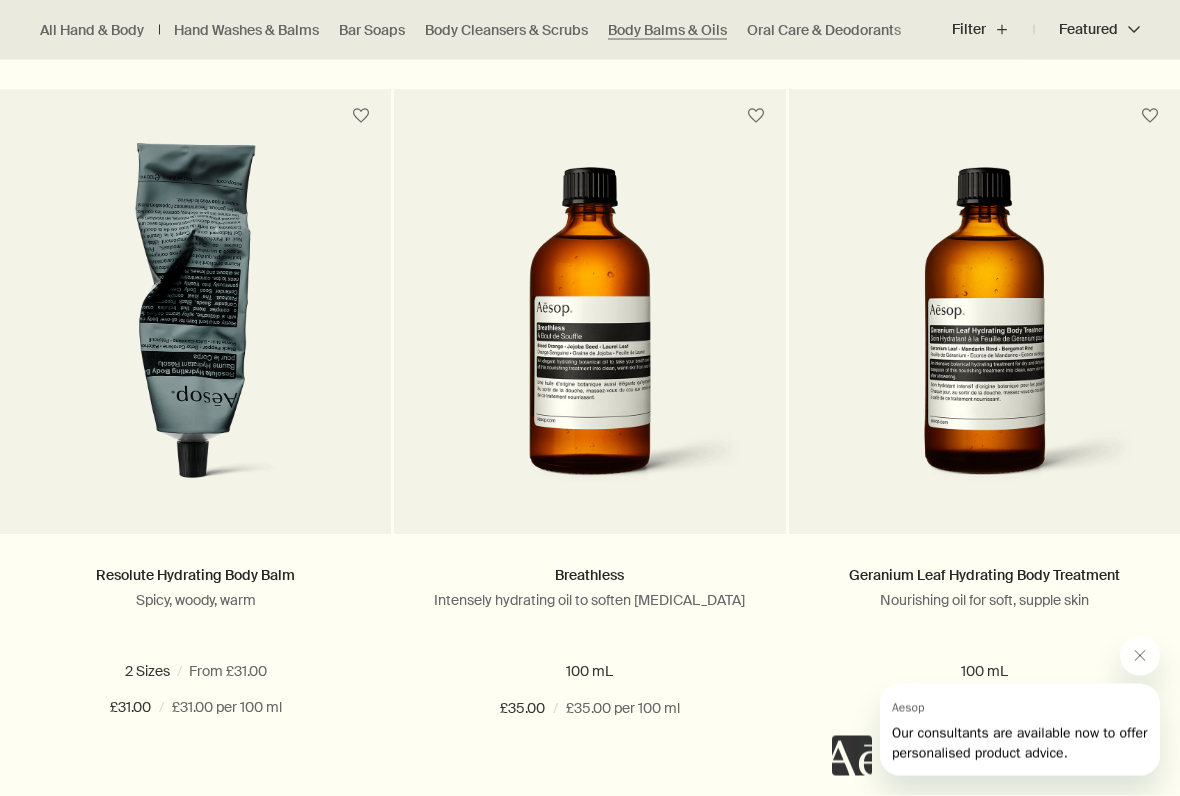 scroll, scrollTop: 1272, scrollLeft: 0, axis: vertical 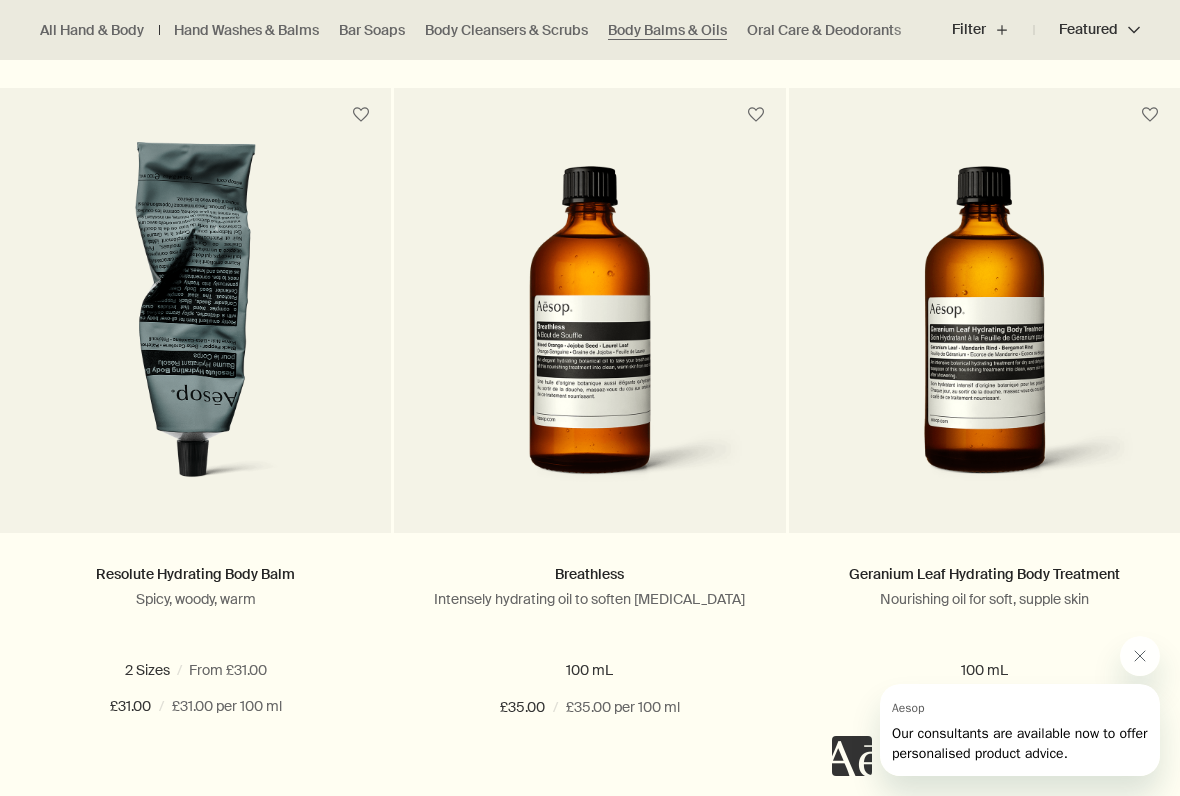 click 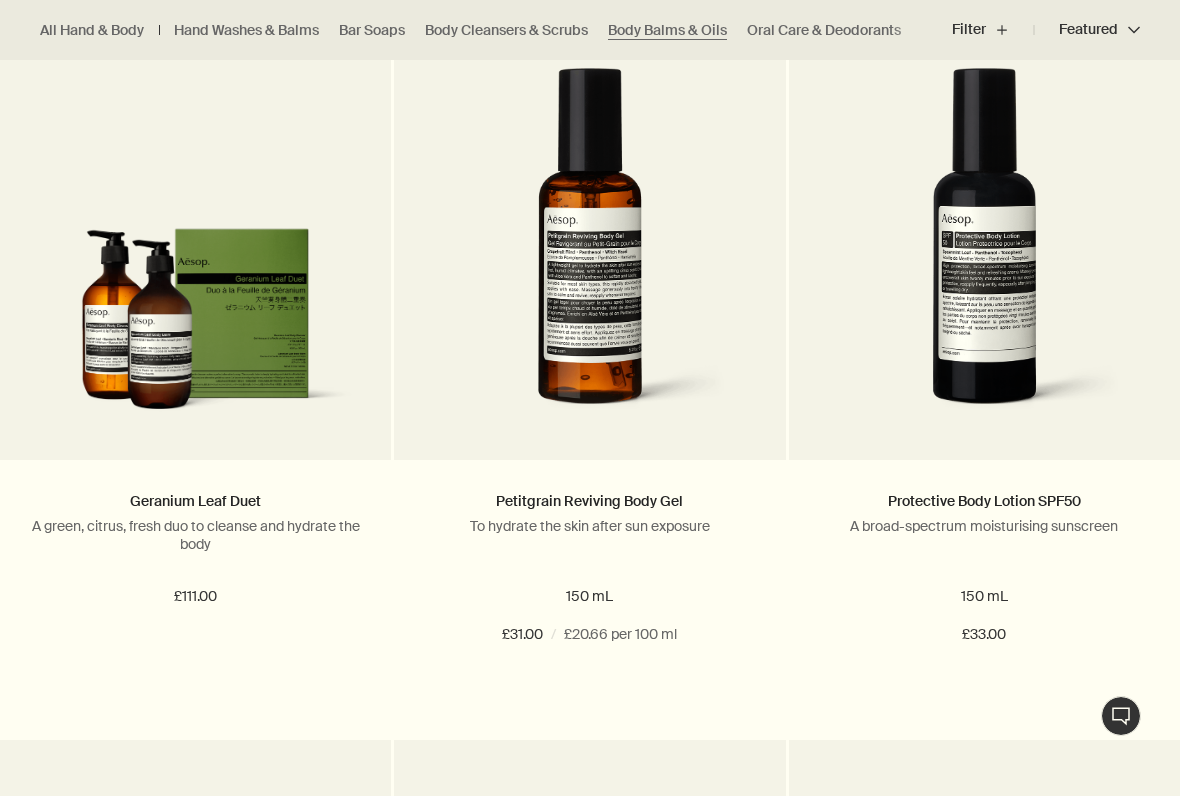 scroll, scrollTop: 2071, scrollLeft: 0, axis: vertical 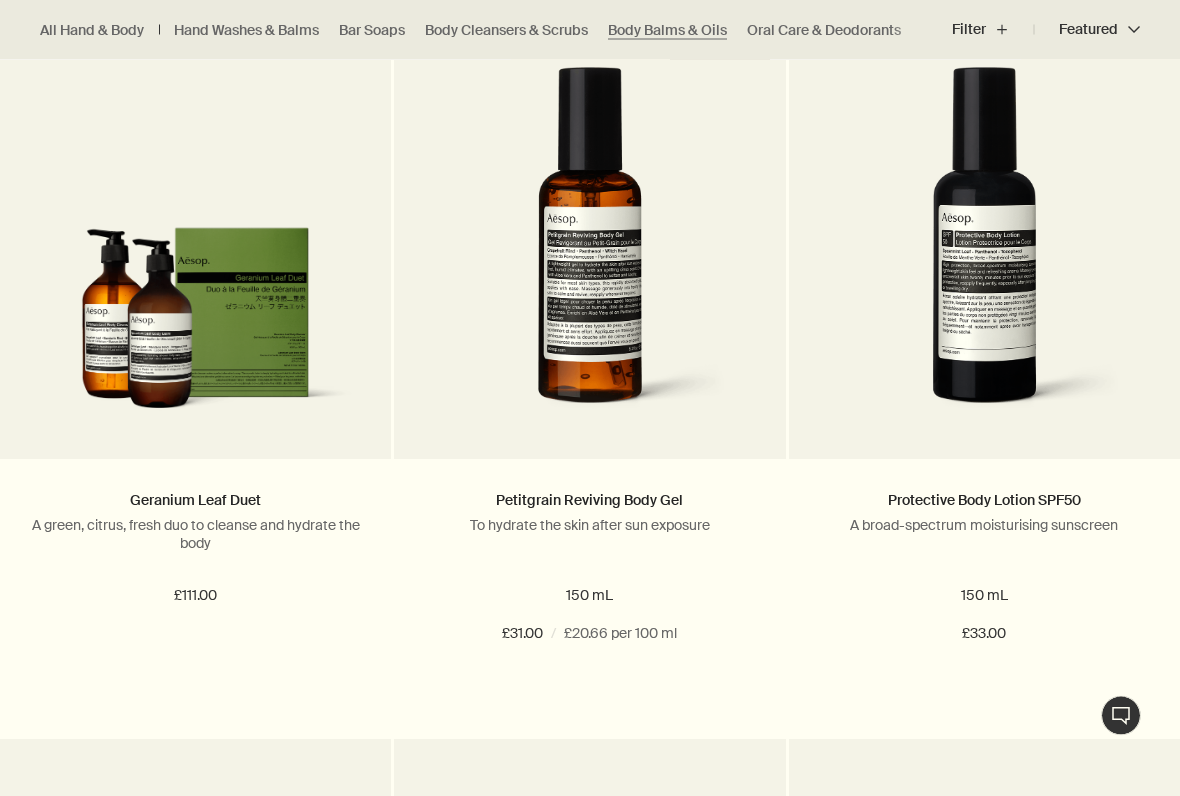 click on "Petitgrain Reviving Body Gel" at bounding box center (589, 501) 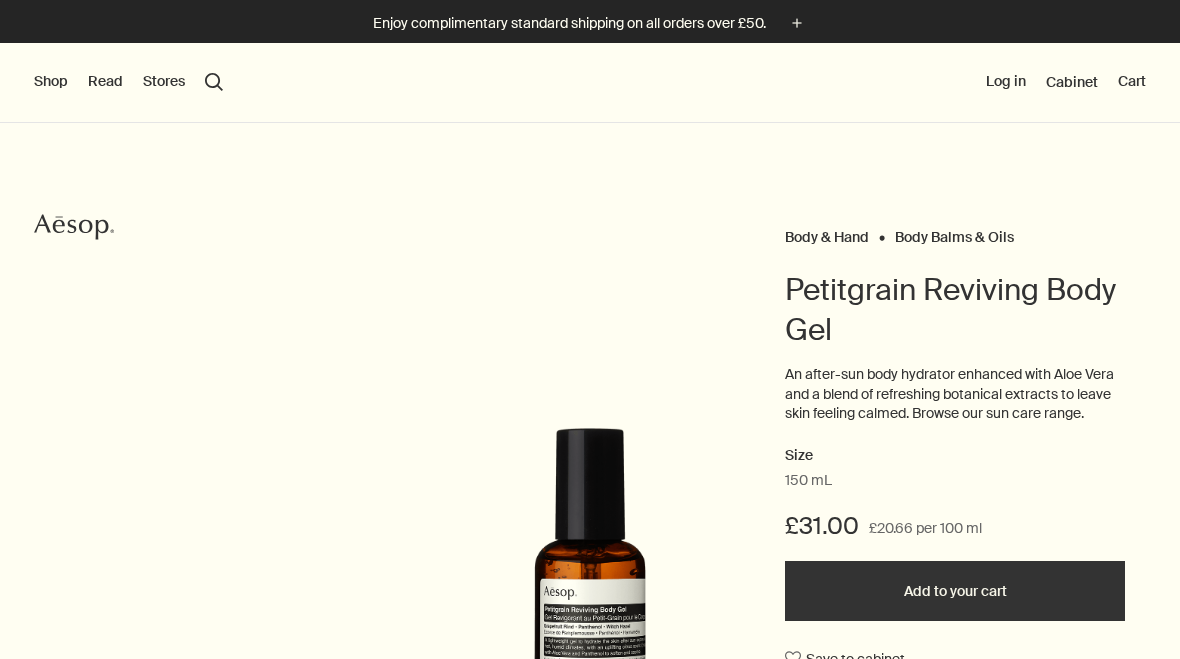 scroll, scrollTop: 0, scrollLeft: 0, axis: both 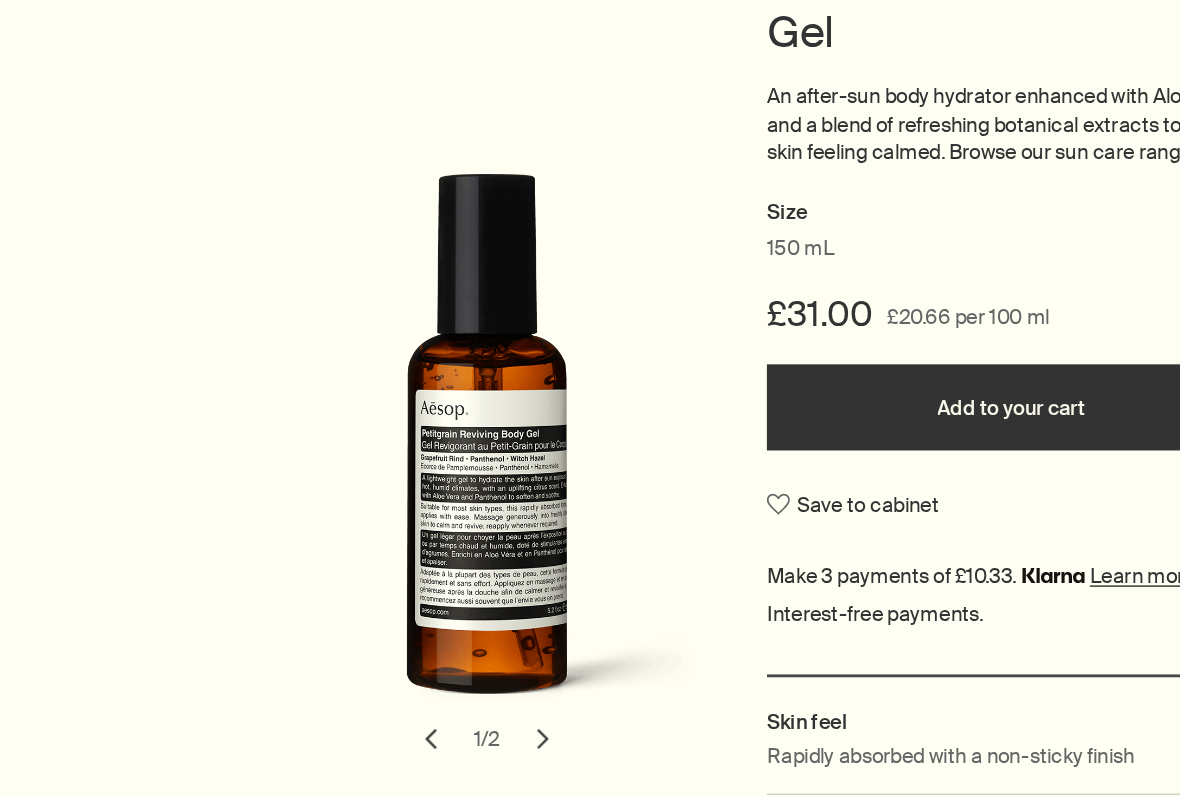 click on "chevron" at bounding box center (551, 655) 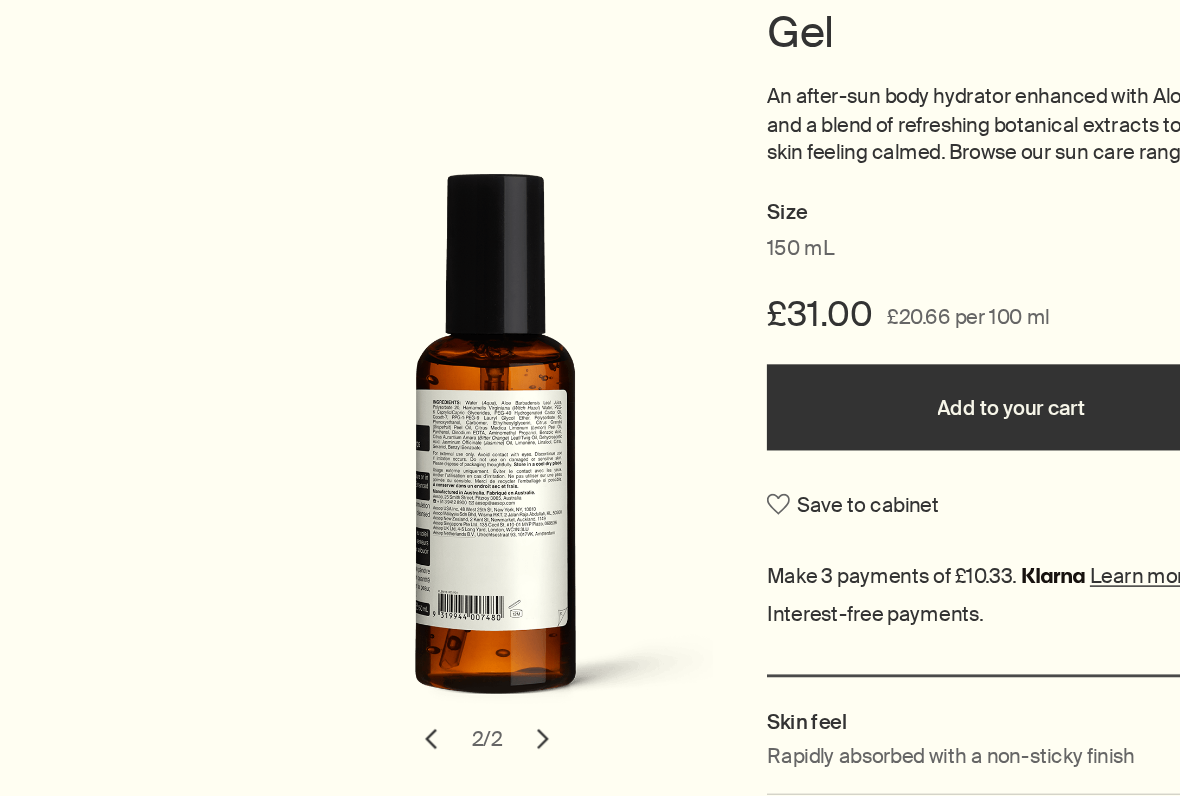 click on "Body & Hand Body Balms & Oils Petitgrain Reviving Body Gel An after-sun body hydrator enhanced with Aloe [PERSON_NAME] and a blend of refreshing botanical extracts to leave skin feeling calmed. Browse our sun care range. Size 150 mL £31.00 £20.66   per   100   ml   Add to your cart Save to cabinet Skin feel Rapidly absorbed with a non-sticky finish Aroma Citrus, fresh, green Key ingredients plusAndCloseWithCircle Grapefruit Rind, [MEDICAL_DATA] (Provitamin B₅), [MEDICAL_DATA][PERSON_NAME] chevron chevron 2  /  2" at bounding box center [590, 469] 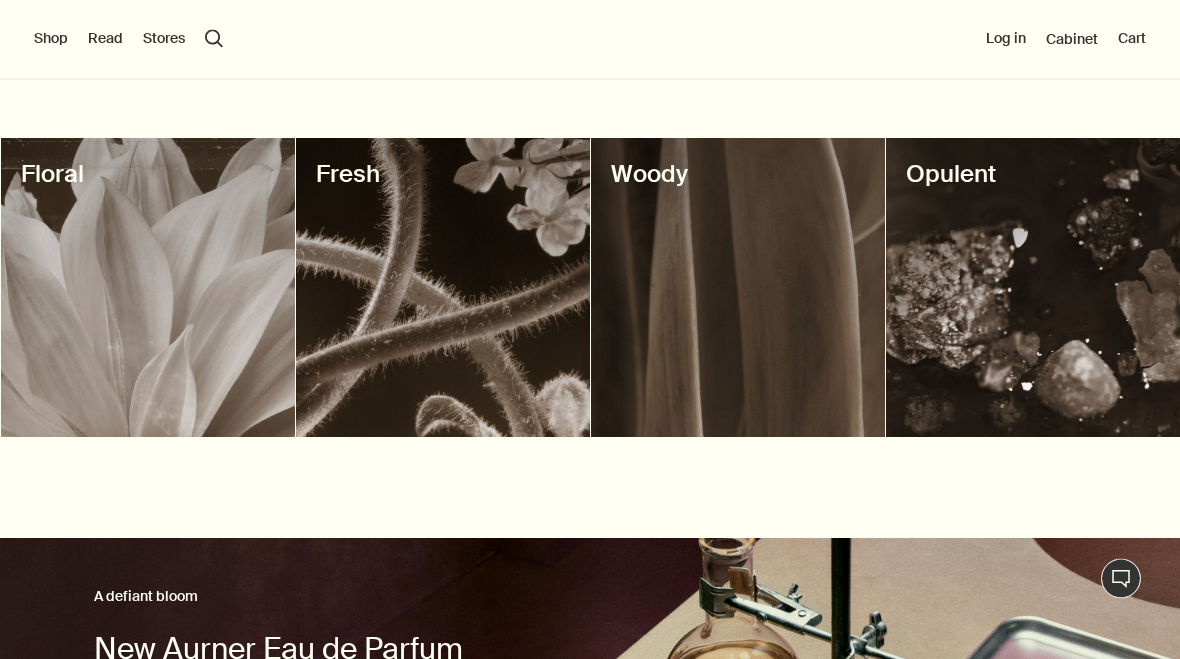 scroll, scrollTop: 746, scrollLeft: 0, axis: vertical 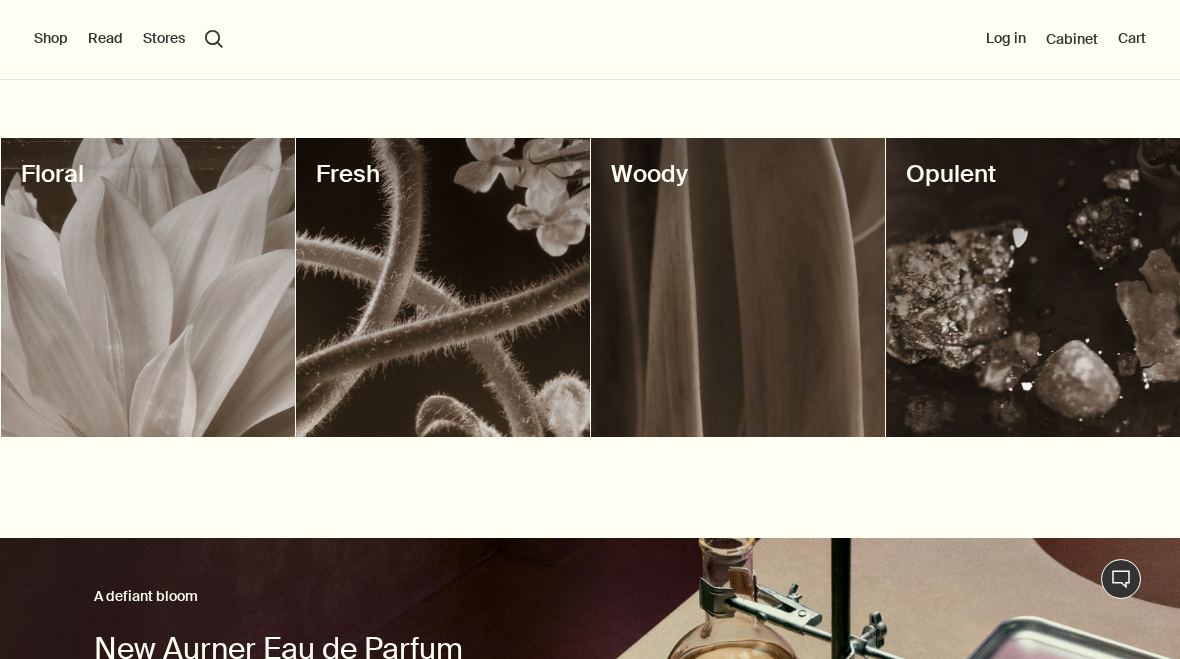 click at bounding box center (443, 287) 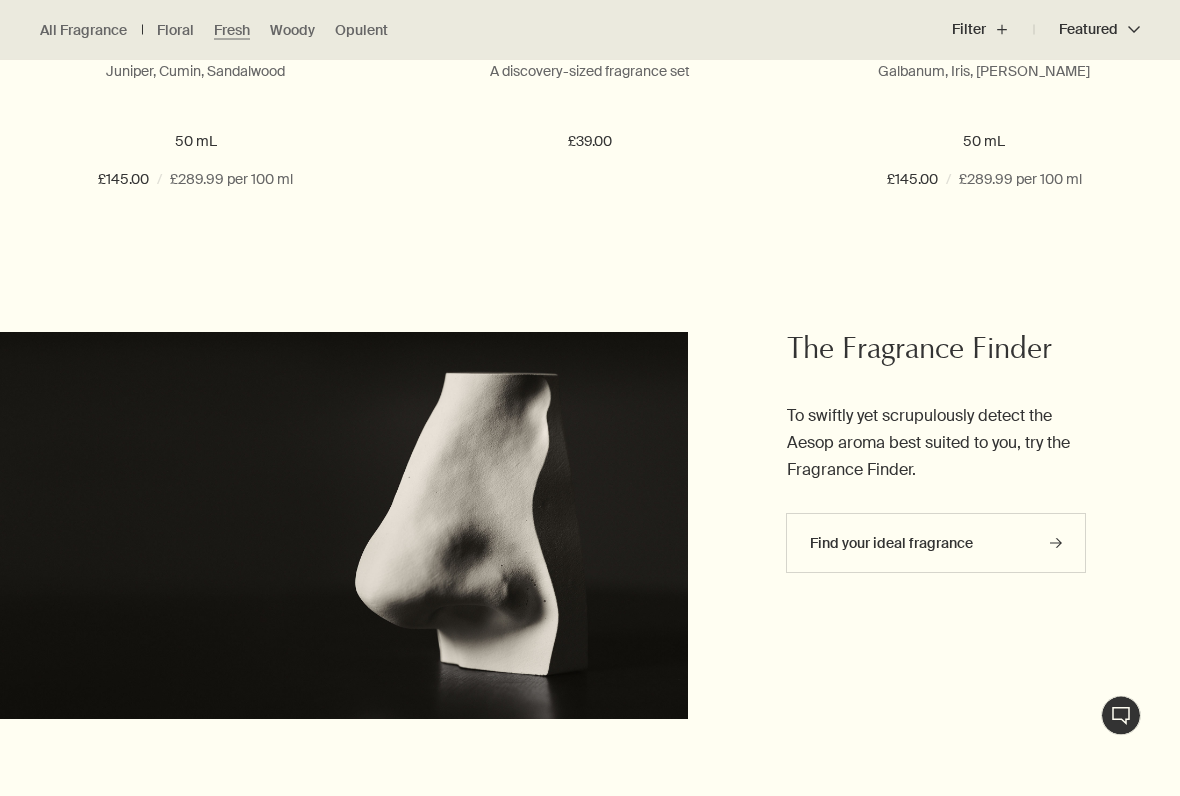 scroll, scrollTop: 1802, scrollLeft: 0, axis: vertical 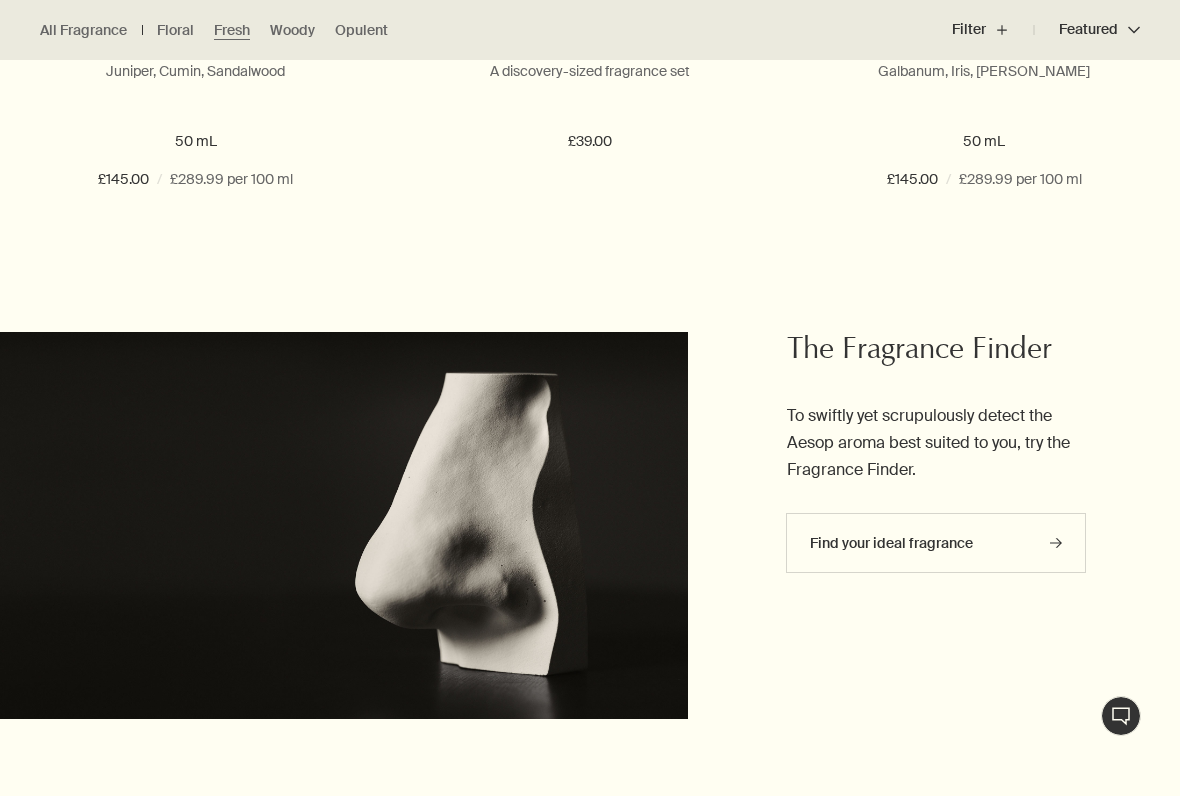 click on "rightArrow" 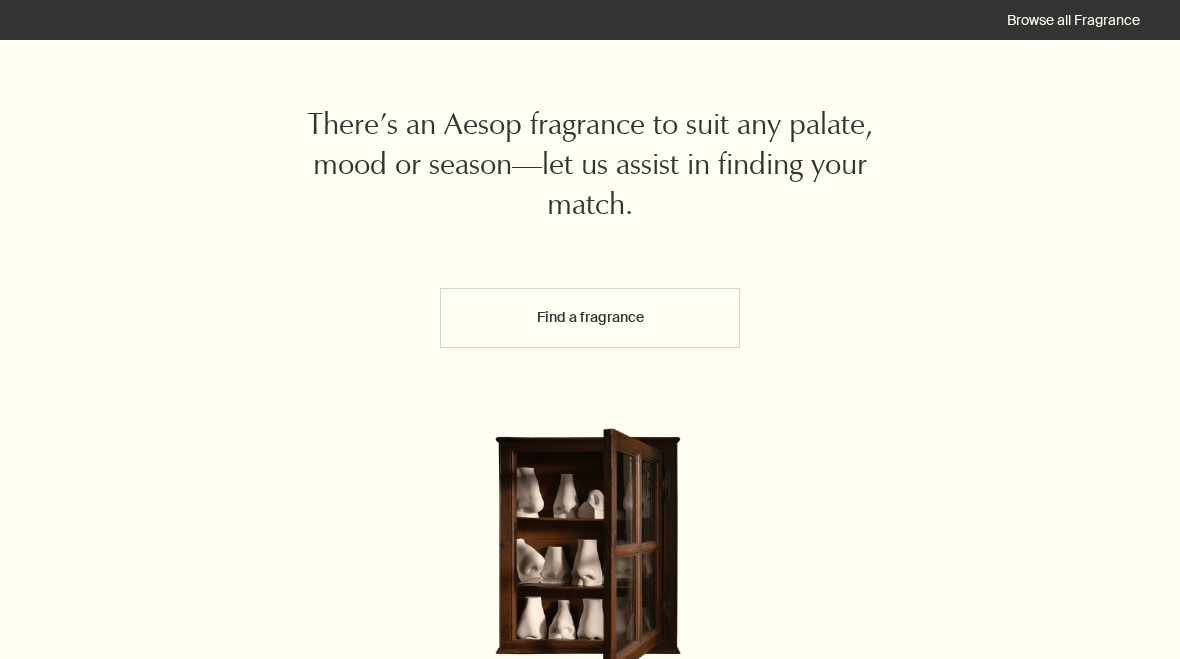 scroll, scrollTop: 85, scrollLeft: 0, axis: vertical 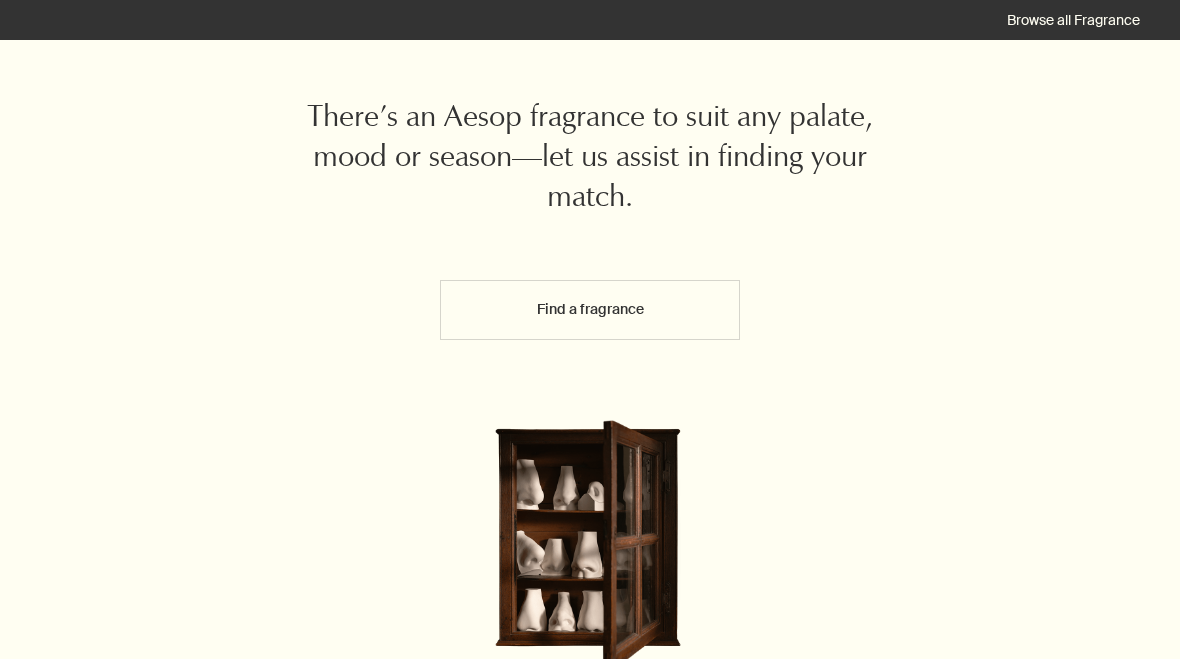click on "Find a fragrance" at bounding box center (590, 310) 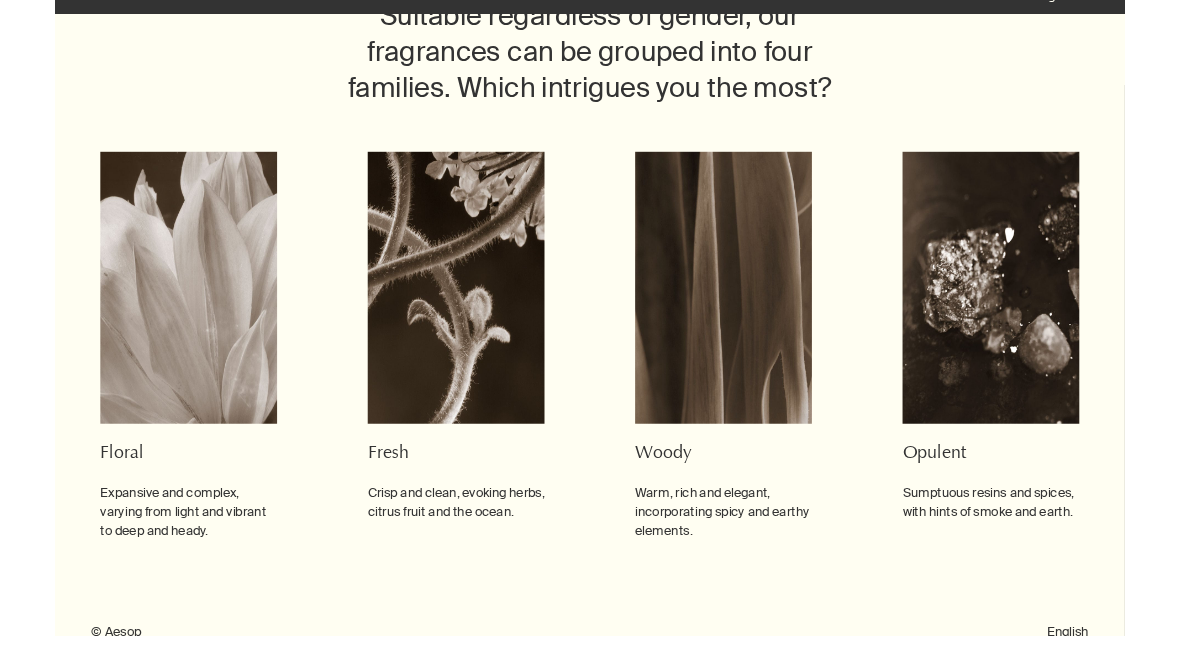 scroll, scrollTop: 258, scrollLeft: 0, axis: vertical 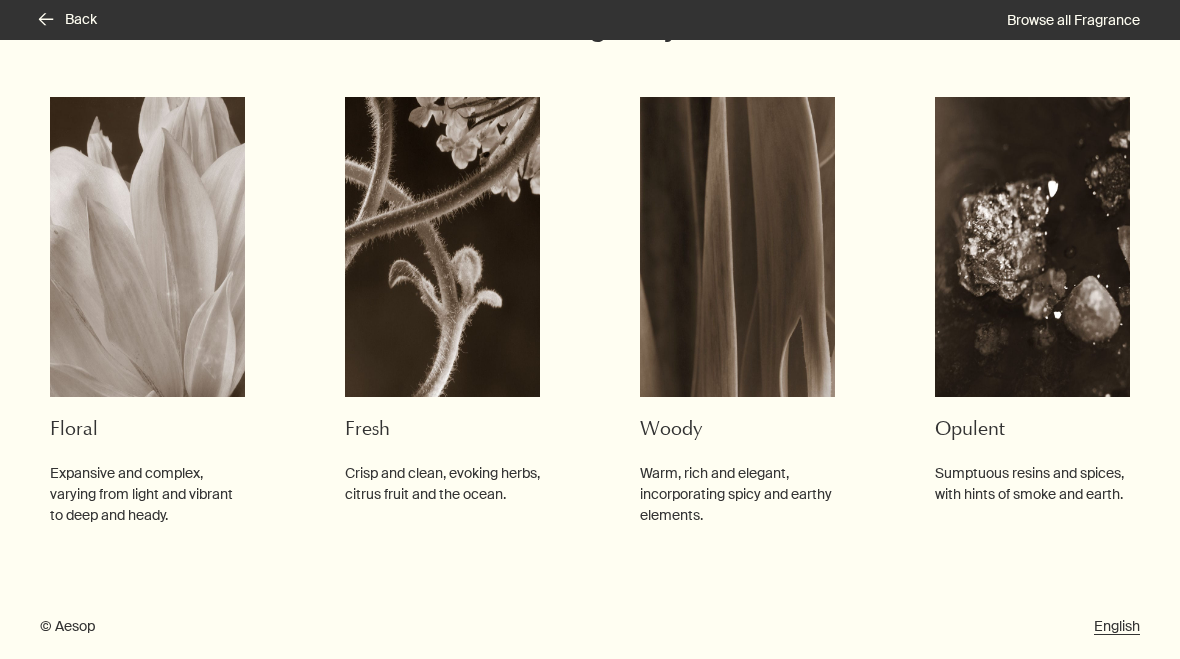 click on "Crisp and clean, evoking herbs, citrus fruit and the ocean." at bounding box center (442, 484) 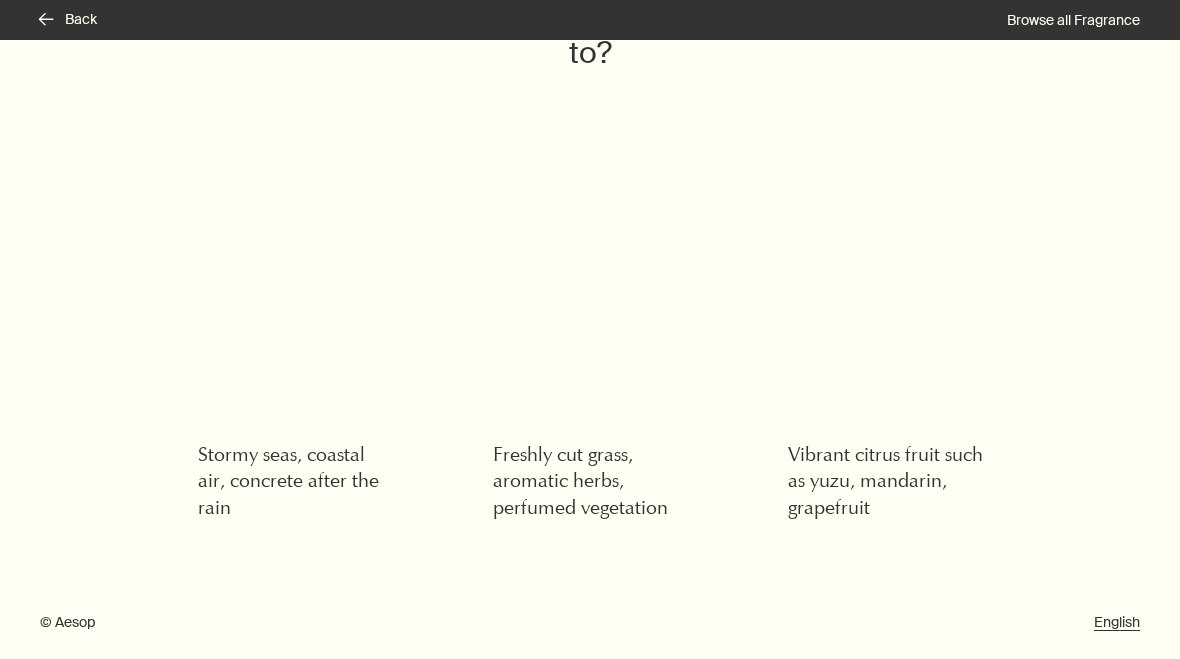 scroll, scrollTop: 188, scrollLeft: 0, axis: vertical 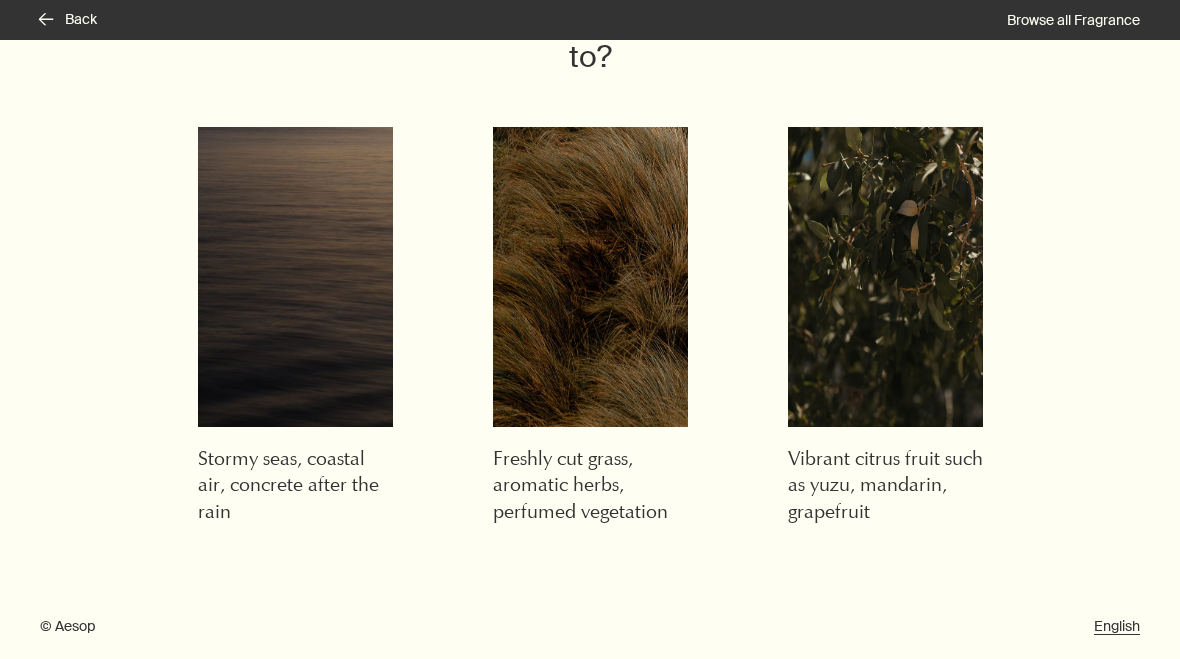click on "Vibrant citrus fruit such as yuzu, mandarin, grapefruit" at bounding box center [885, 487] 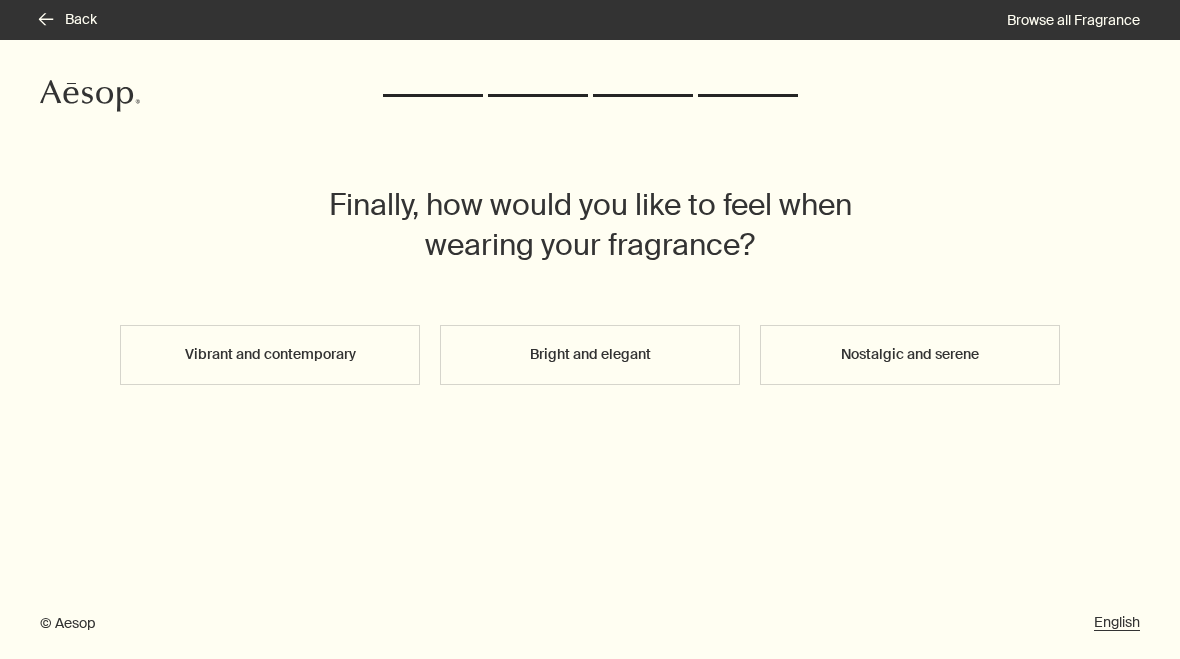 click on "Bright and elegant" at bounding box center (590, 355) 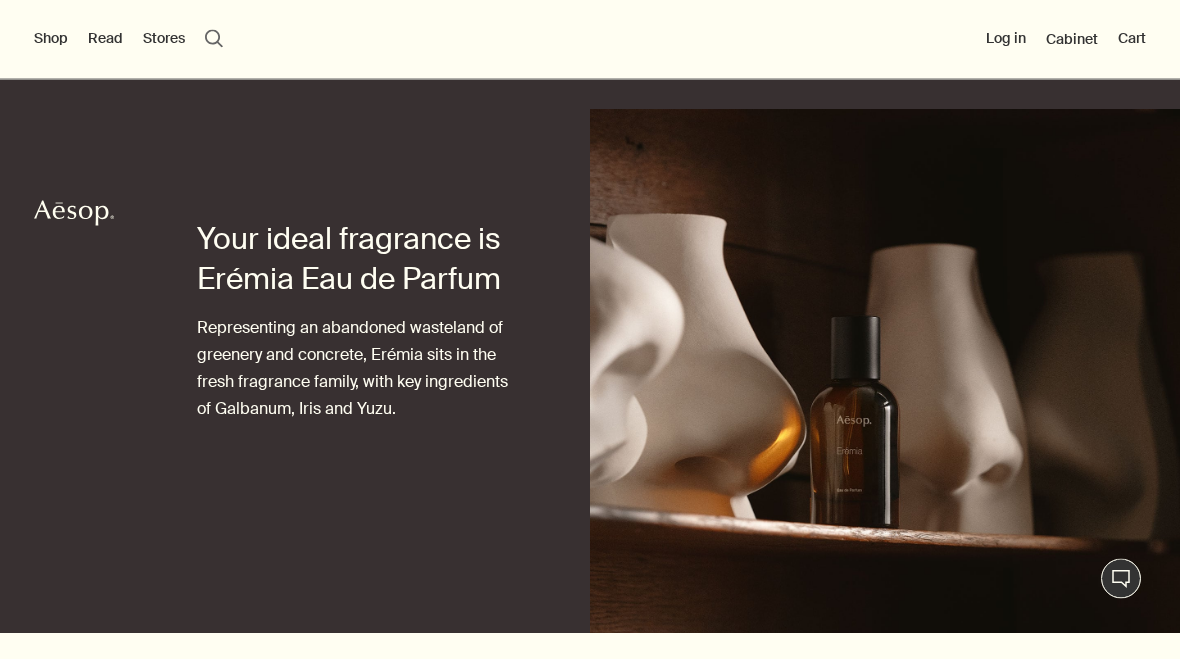scroll, scrollTop: 0, scrollLeft: 0, axis: both 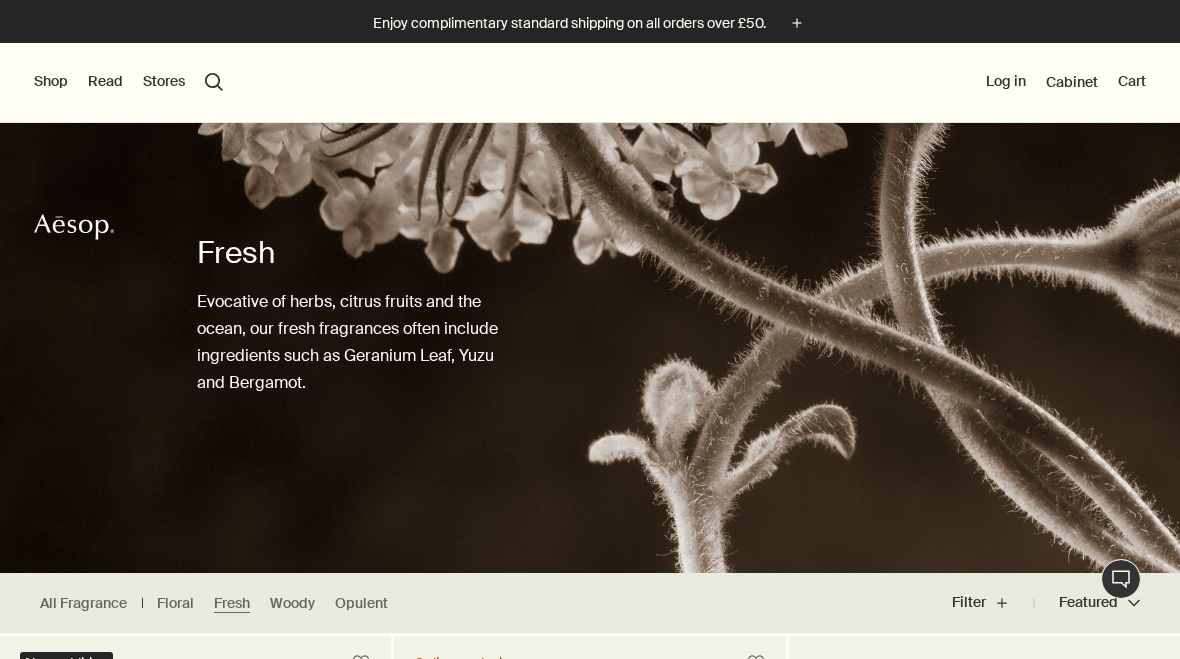 click on "Shop" at bounding box center (51, 82) 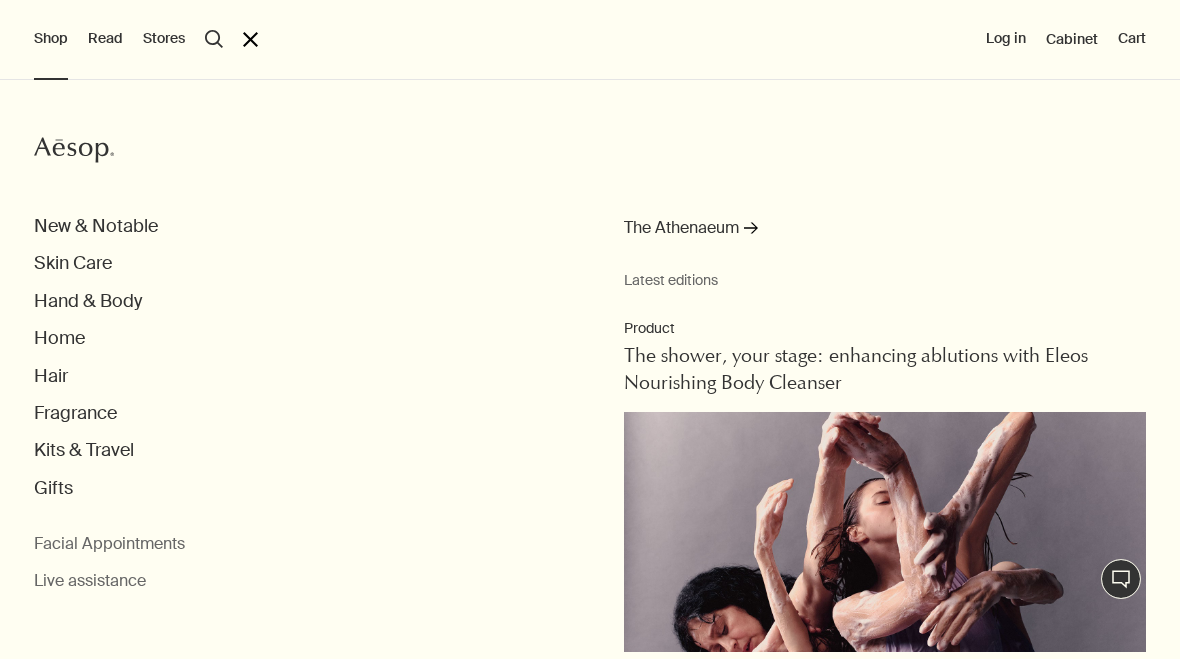 click on "Hand & Body" at bounding box center [88, 301] 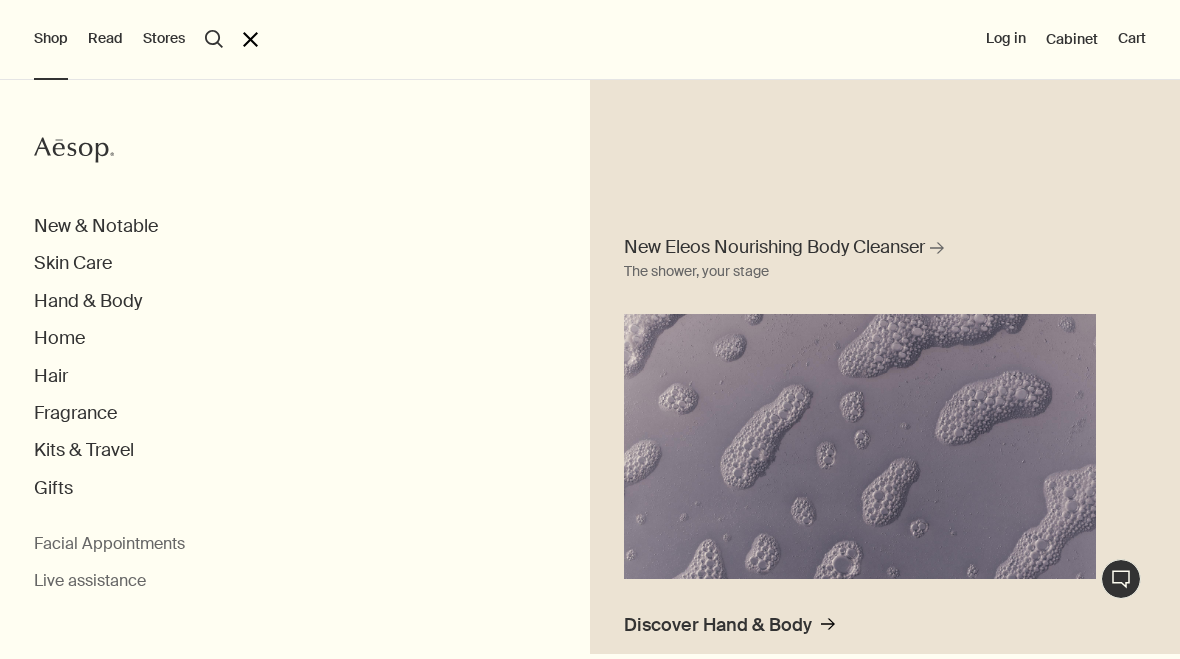 click on "Discover Hand & Body" at bounding box center [718, 625] 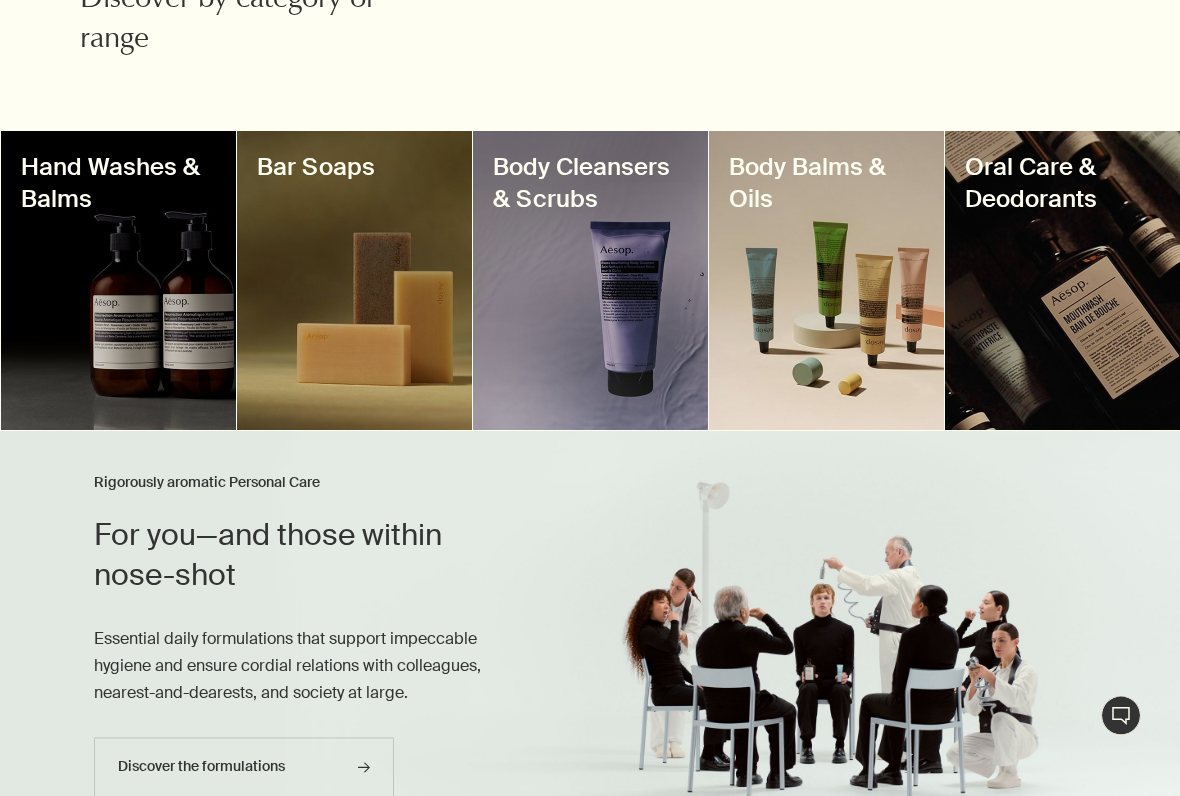 scroll, scrollTop: 754, scrollLeft: 0, axis: vertical 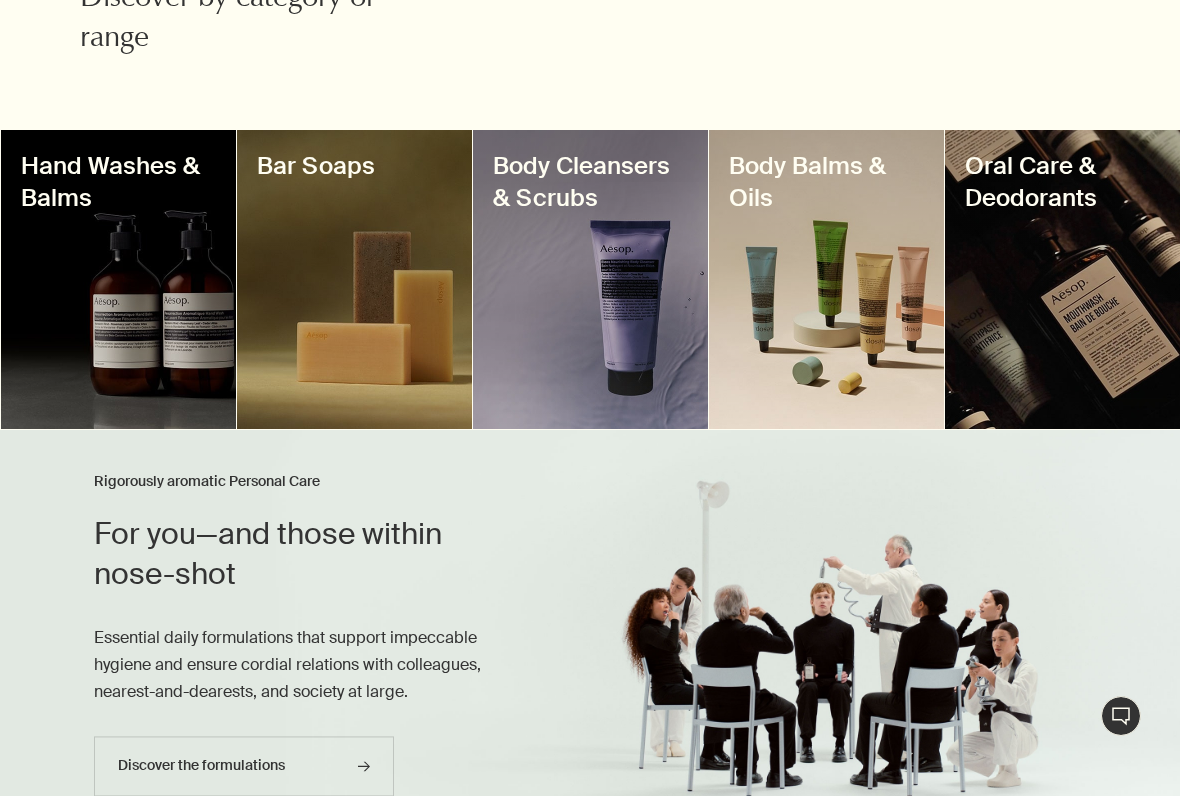 click on "Body Balms & Oils" at bounding box center [826, 182] 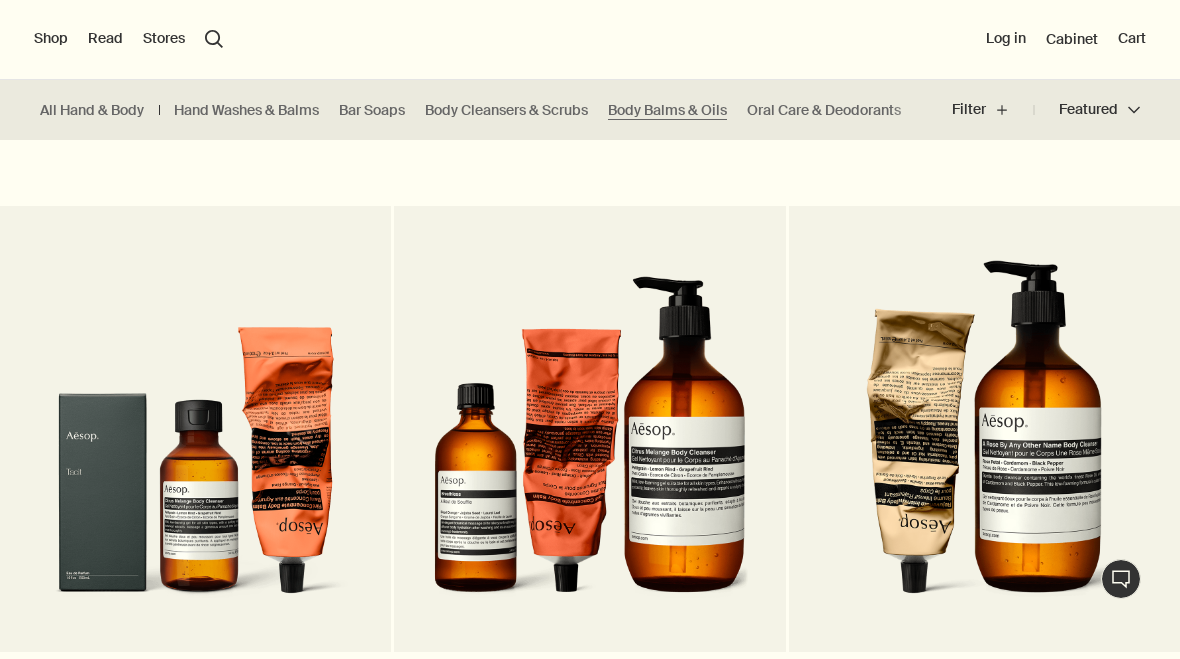 scroll, scrollTop: 3289, scrollLeft: 0, axis: vertical 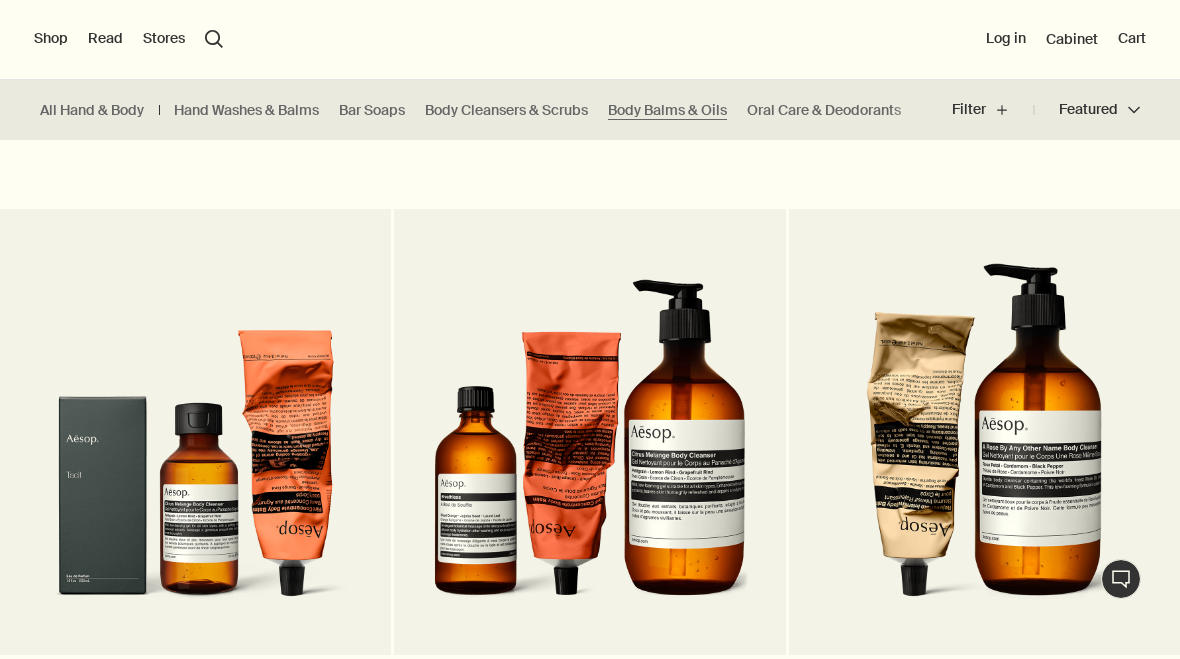 click on "All Hand & Body" at bounding box center [92, 110] 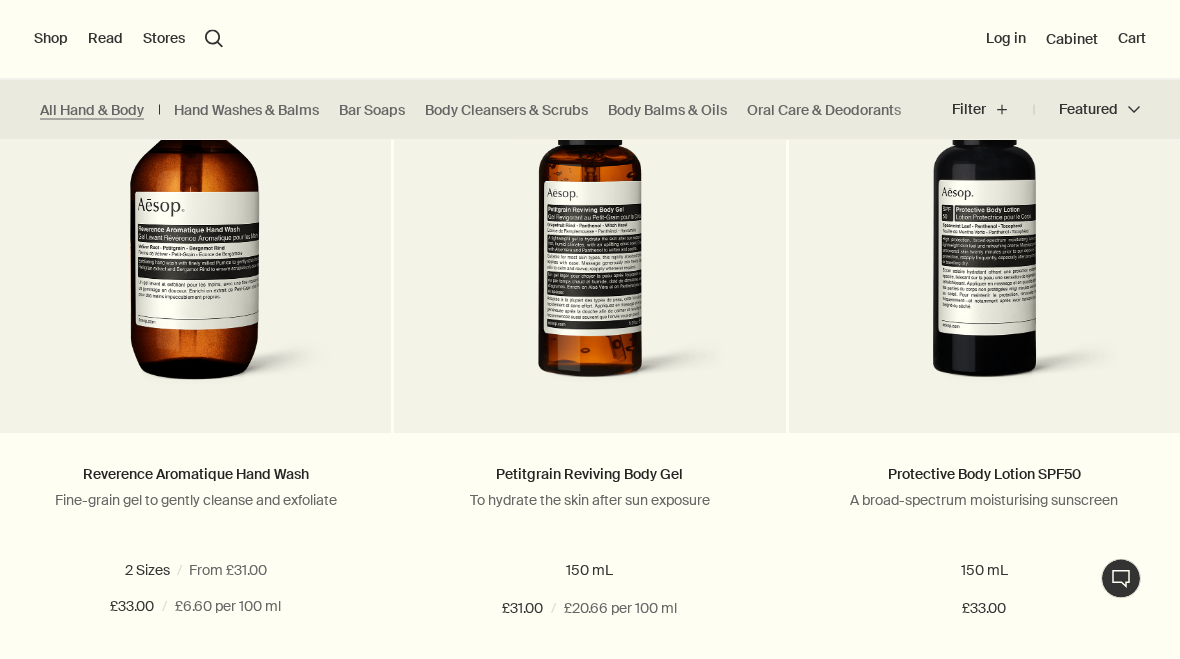 scroll, scrollTop: 2814, scrollLeft: 0, axis: vertical 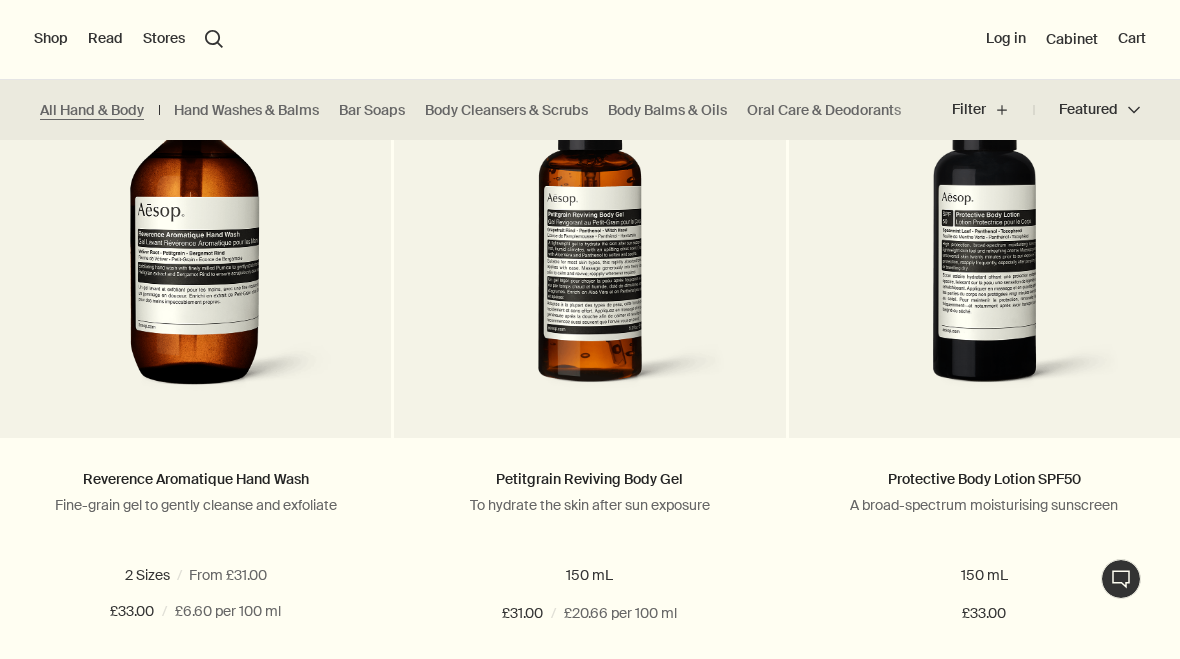 click at bounding box center (590, 227) 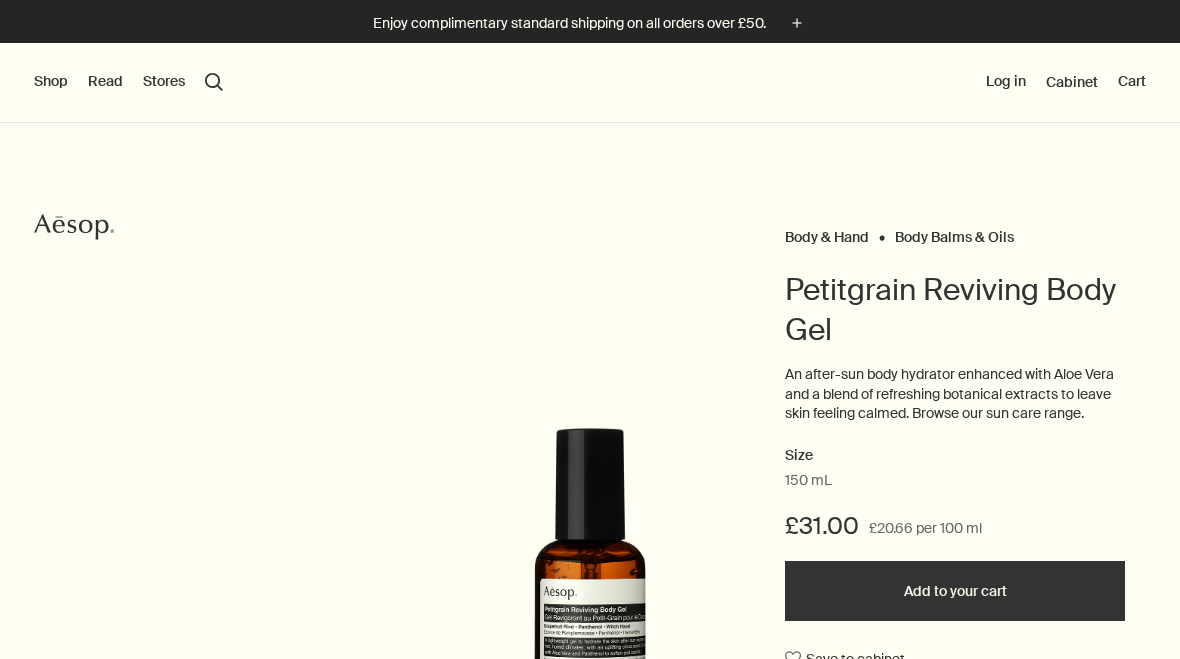 scroll, scrollTop: 0, scrollLeft: 0, axis: both 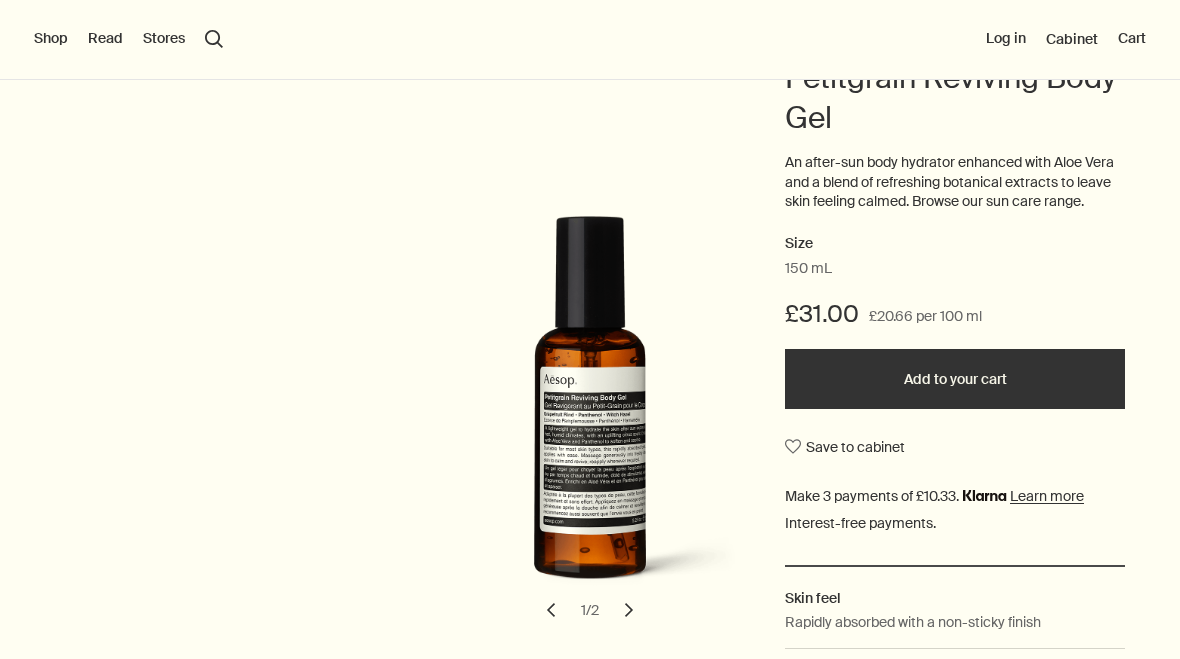 click at bounding box center (596, 412) 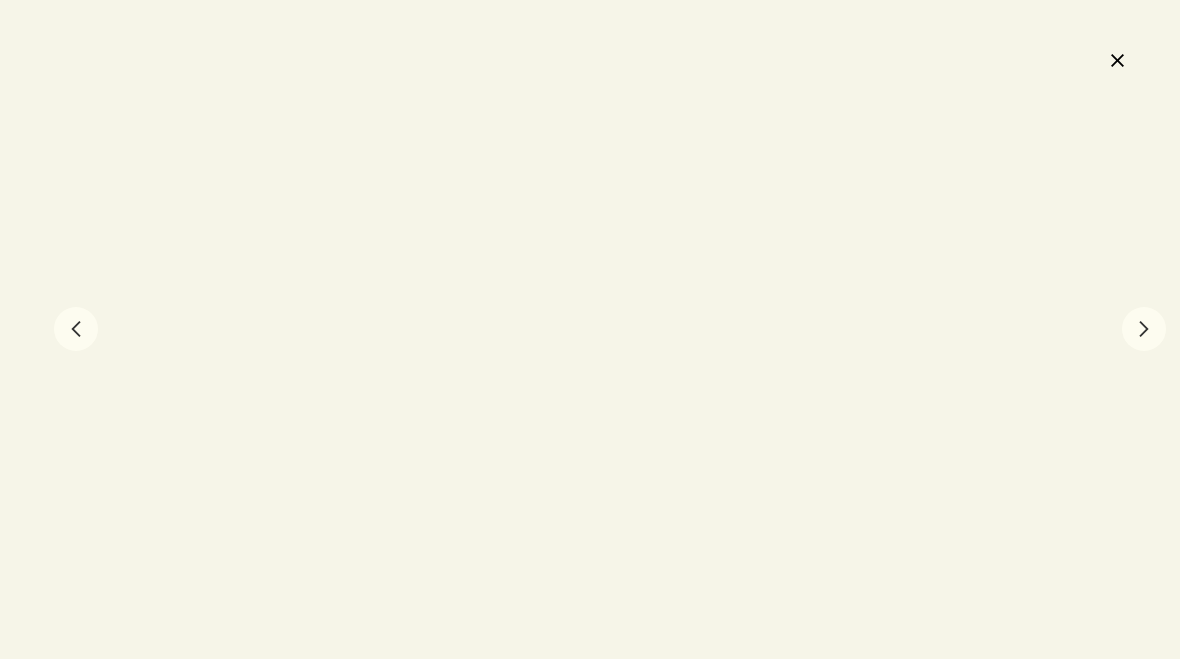 click on "chevron" at bounding box center [76, 329] 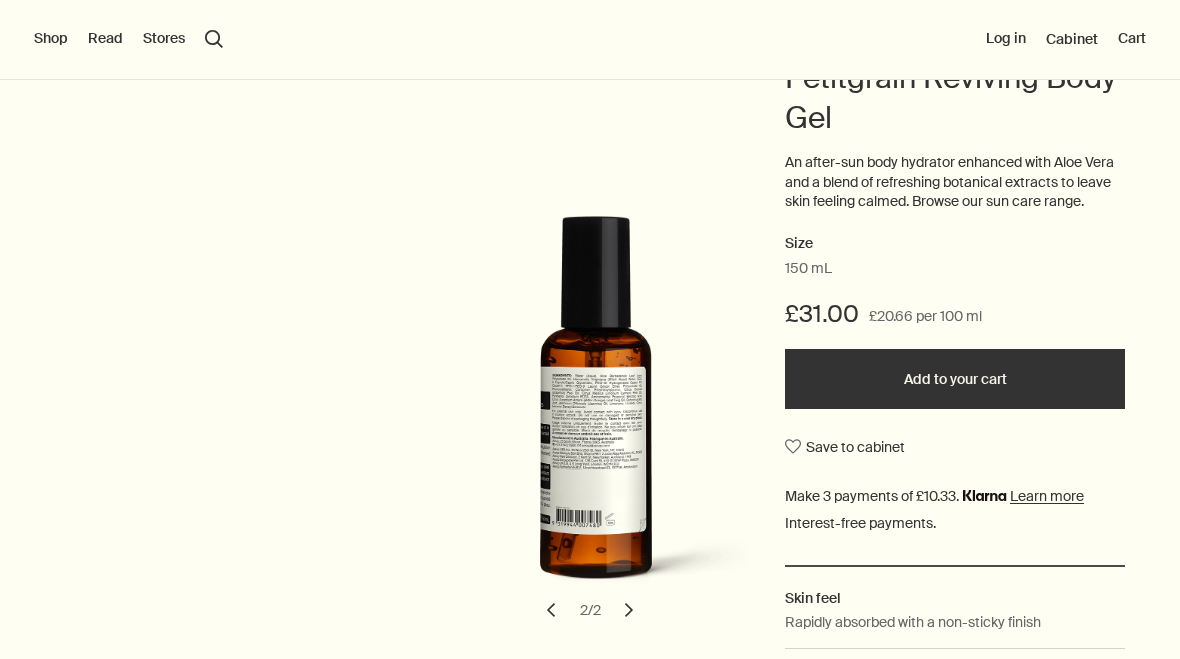 click on "chevron" at bounding box center (629, 610) 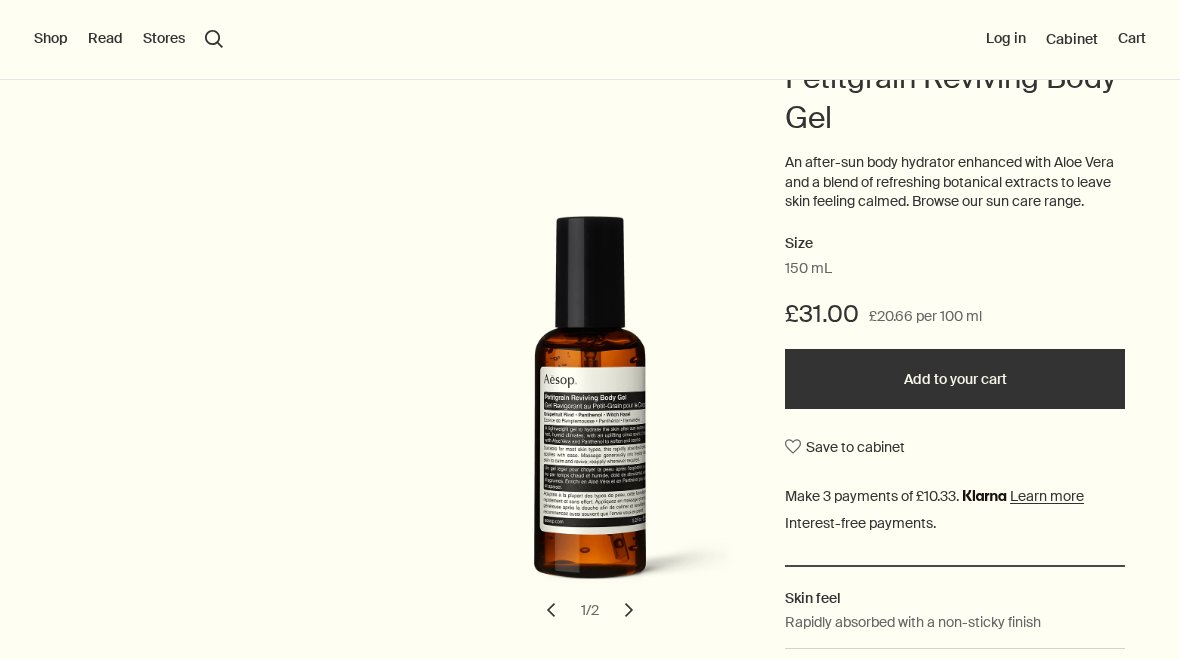 click at bounding box center (596, 412) 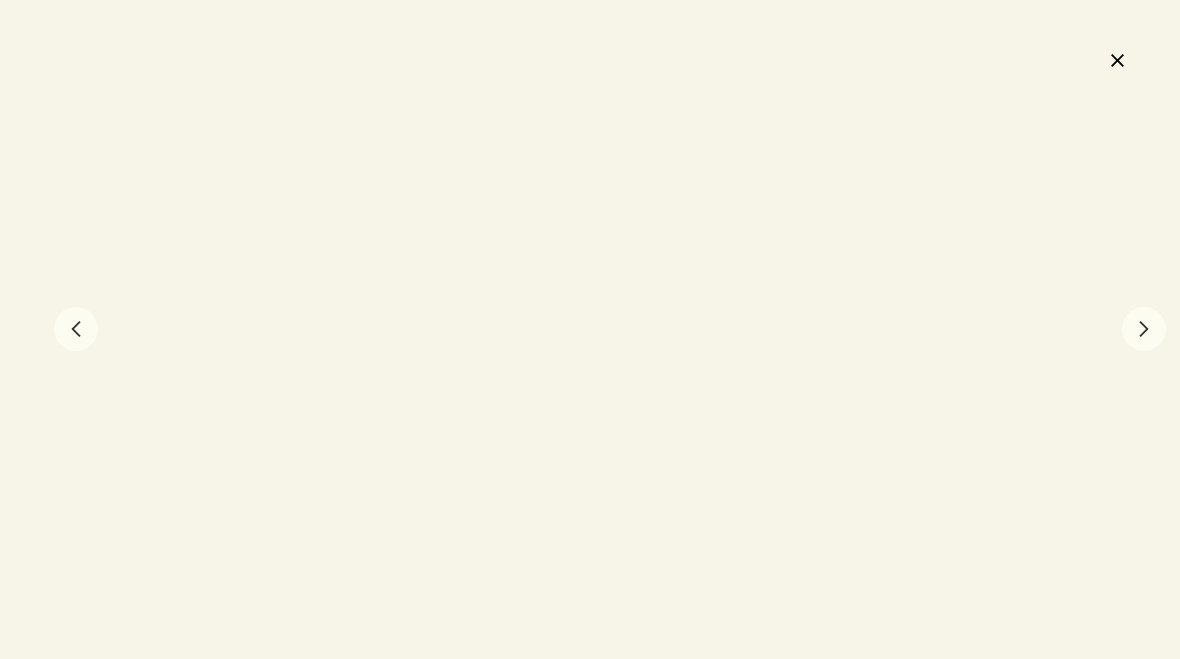 click on "close" at bounding box center (1117, 60) 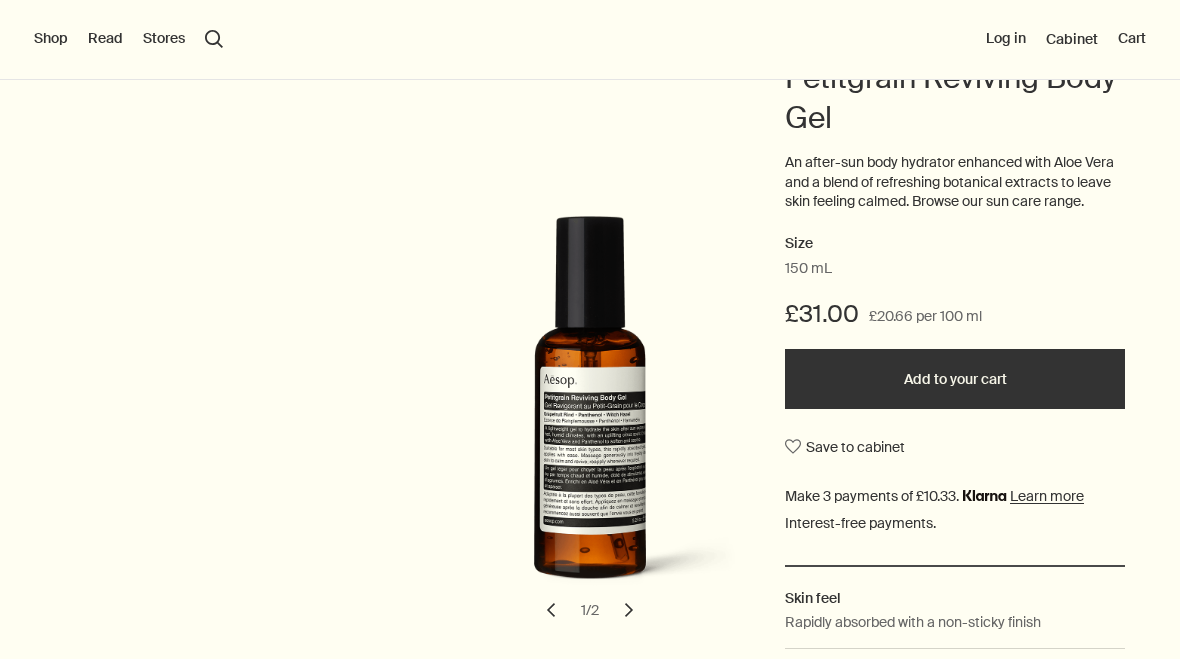 click on "An after-sun body hydrator enhanced with Aloe Vera and a blend of refreshing botanical extracts to leave skin feeling calmed. Browse our sun care range." at bounding box center [955, 182] 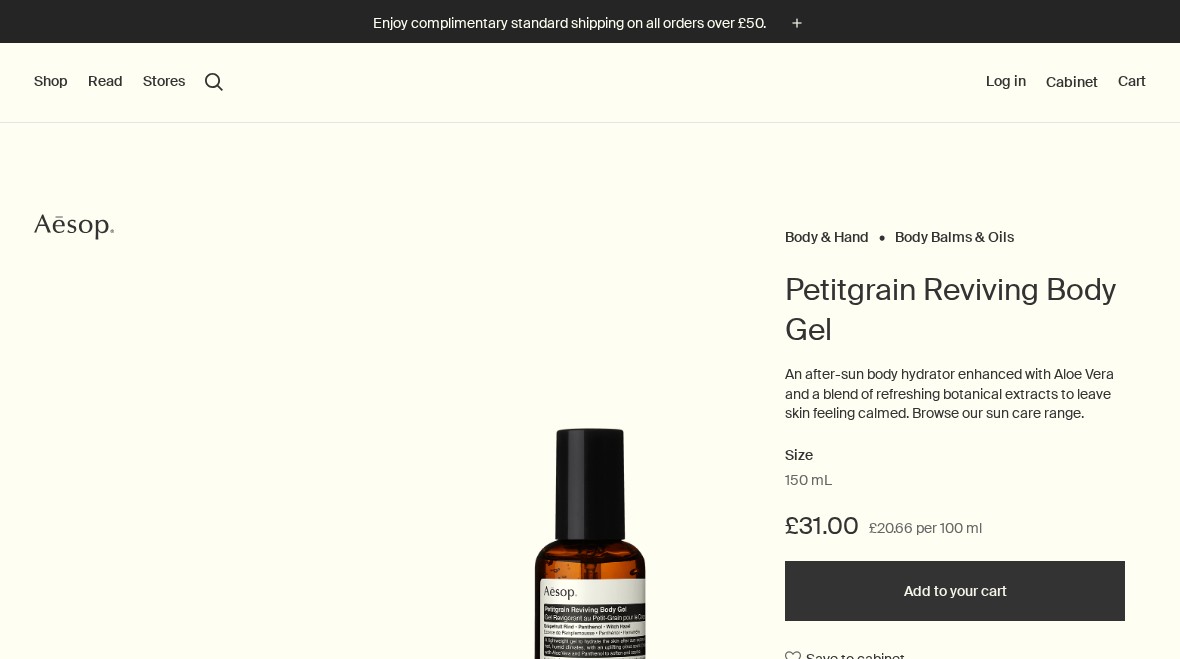 scroll, scrollTop: 0, scrollLeft: 0, axis: both 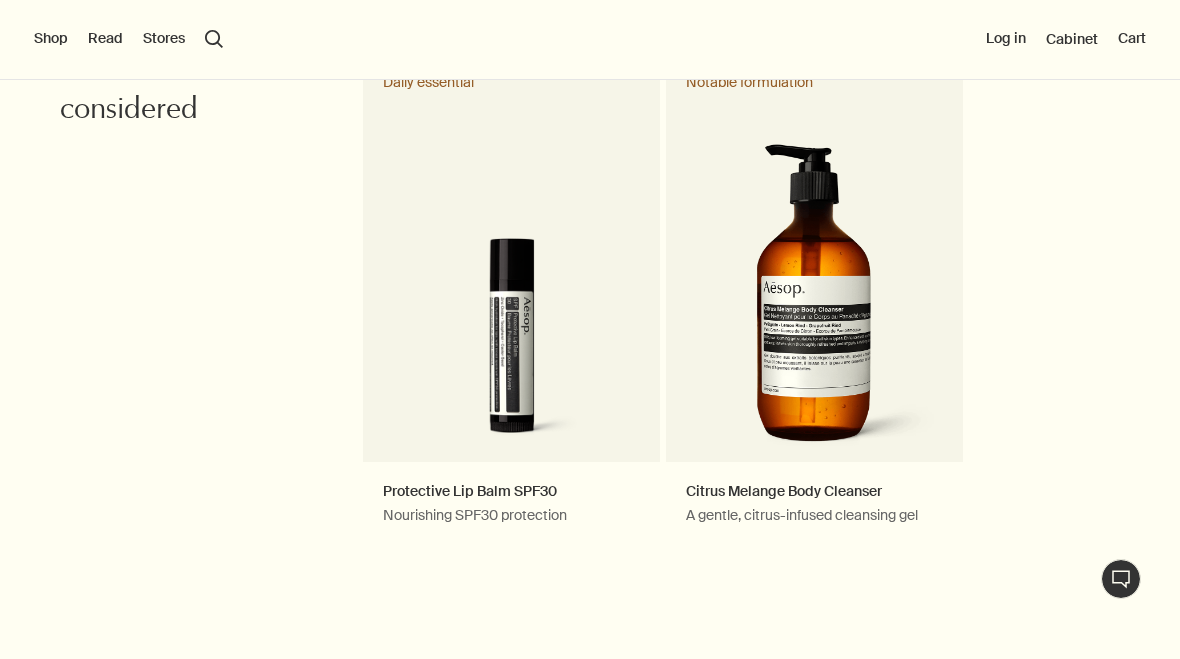 click on "Protective Lip Balm SPF30 Nourishing SPF30 protection Daily essential" at bounding box center (511, 307) 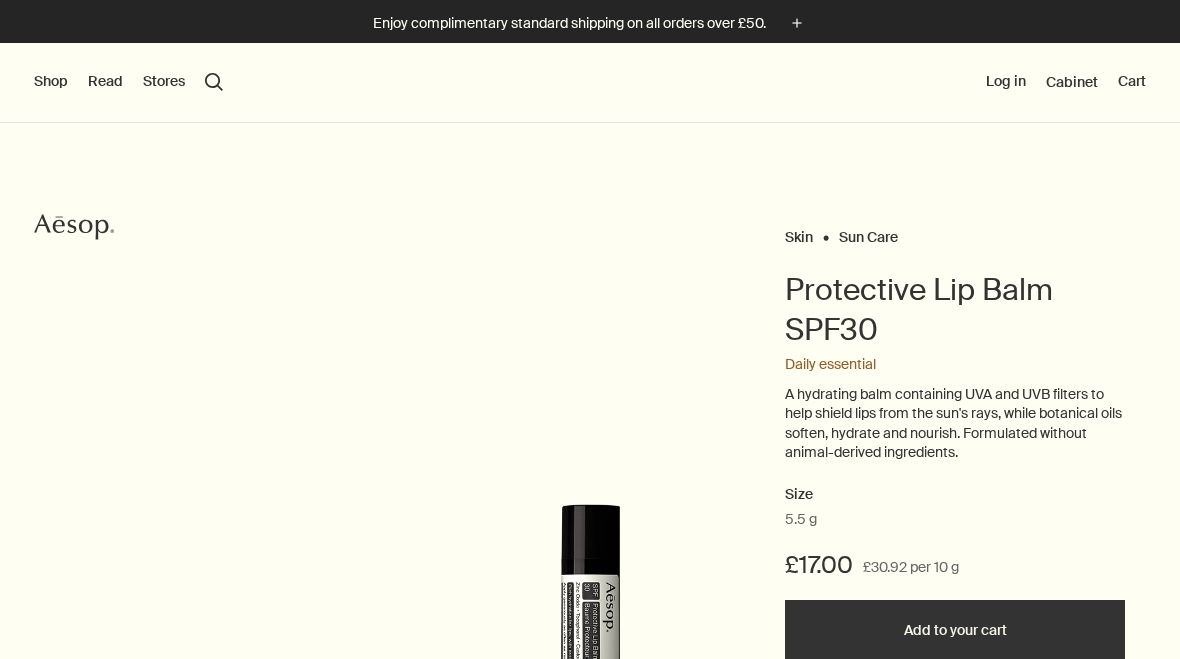 scroll, scrollTop: 0, scrollLeft: 0, axis: both 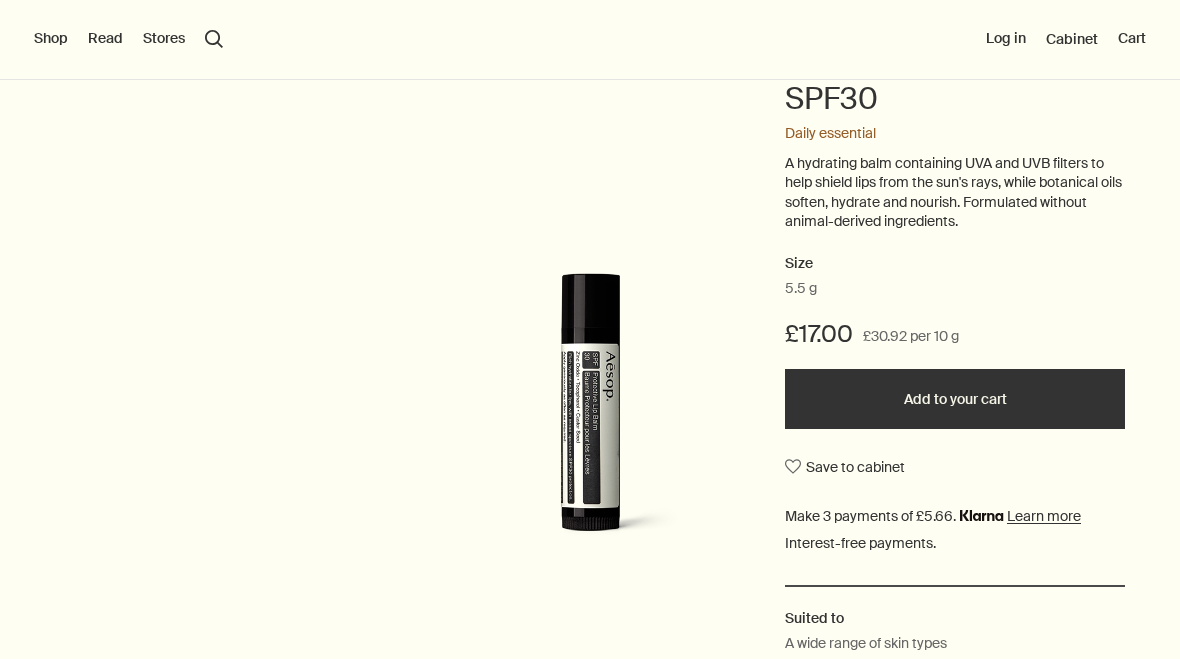 click on "Add to your cart" at bounding box center [955, 399] 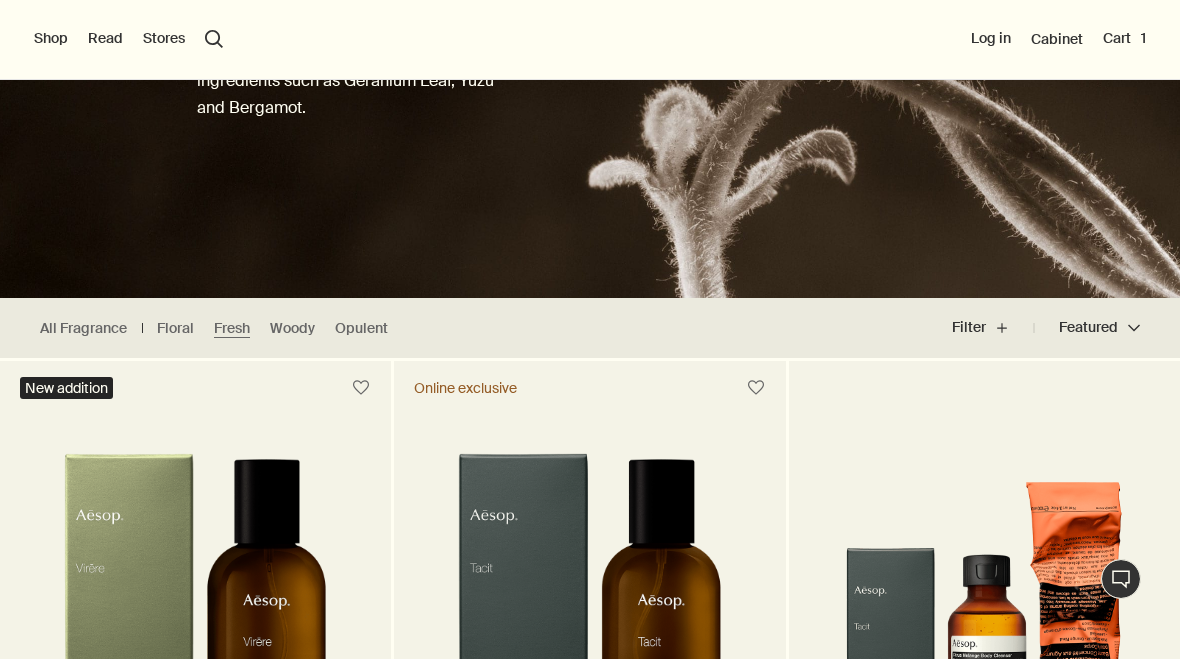 scroll, scrollTop: 0, scrollLeft: 0, axis: both 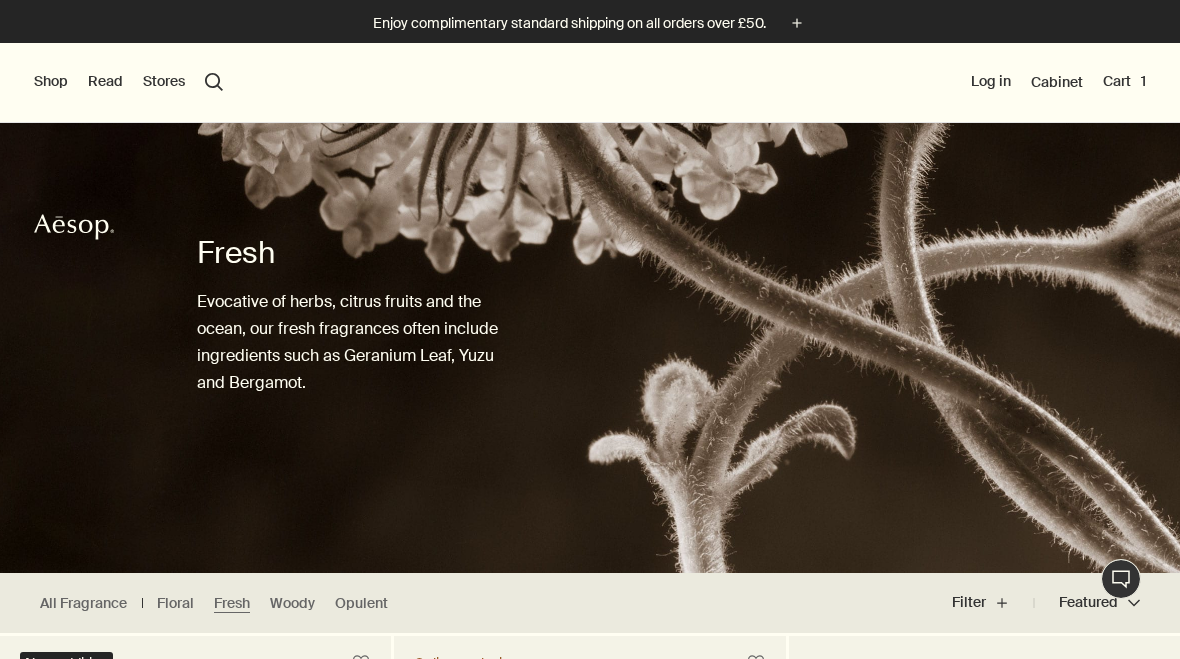 click on "Cabinet" at bounding box center (1057, 82) 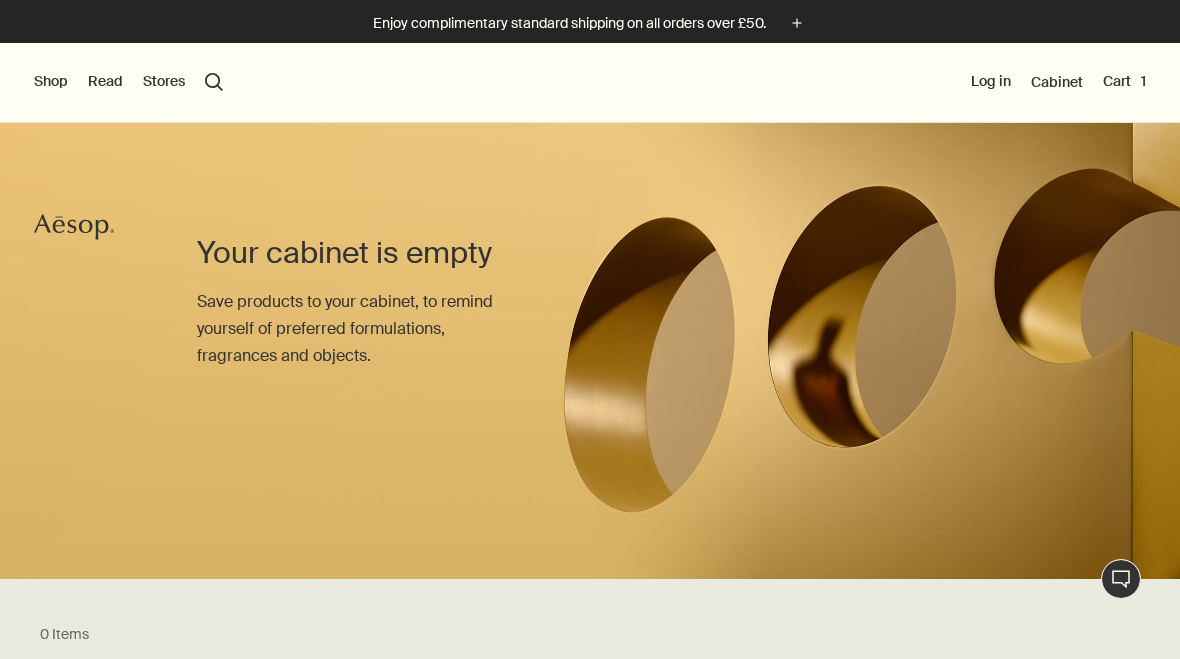 scroll, scrollTop: 0, scrollLeft: 0, axis: both 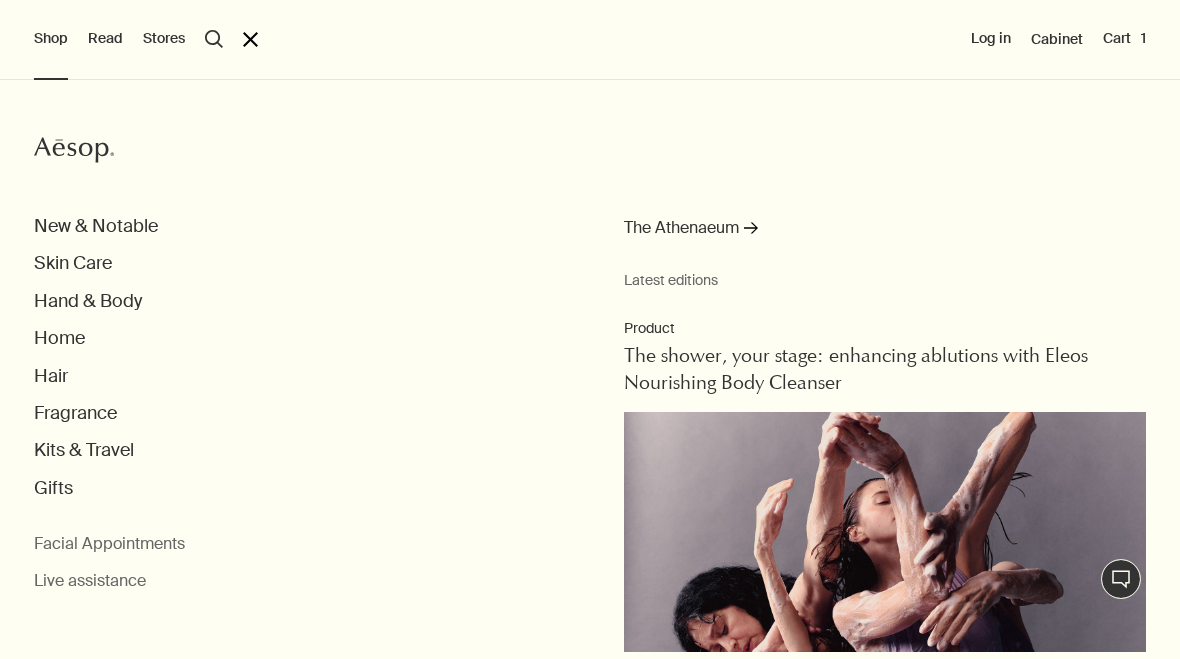 click on "Hand & Body" at bounding box center (88, 301) 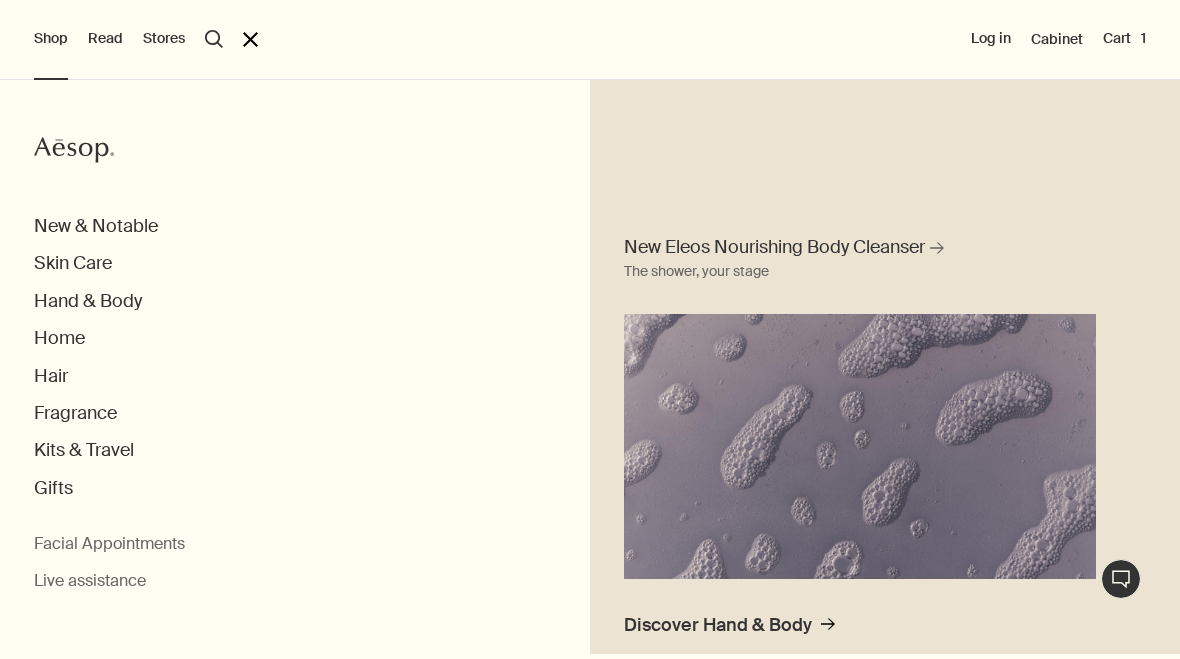 click on "Discover Hand & Body" at bounding box center (718, 625) 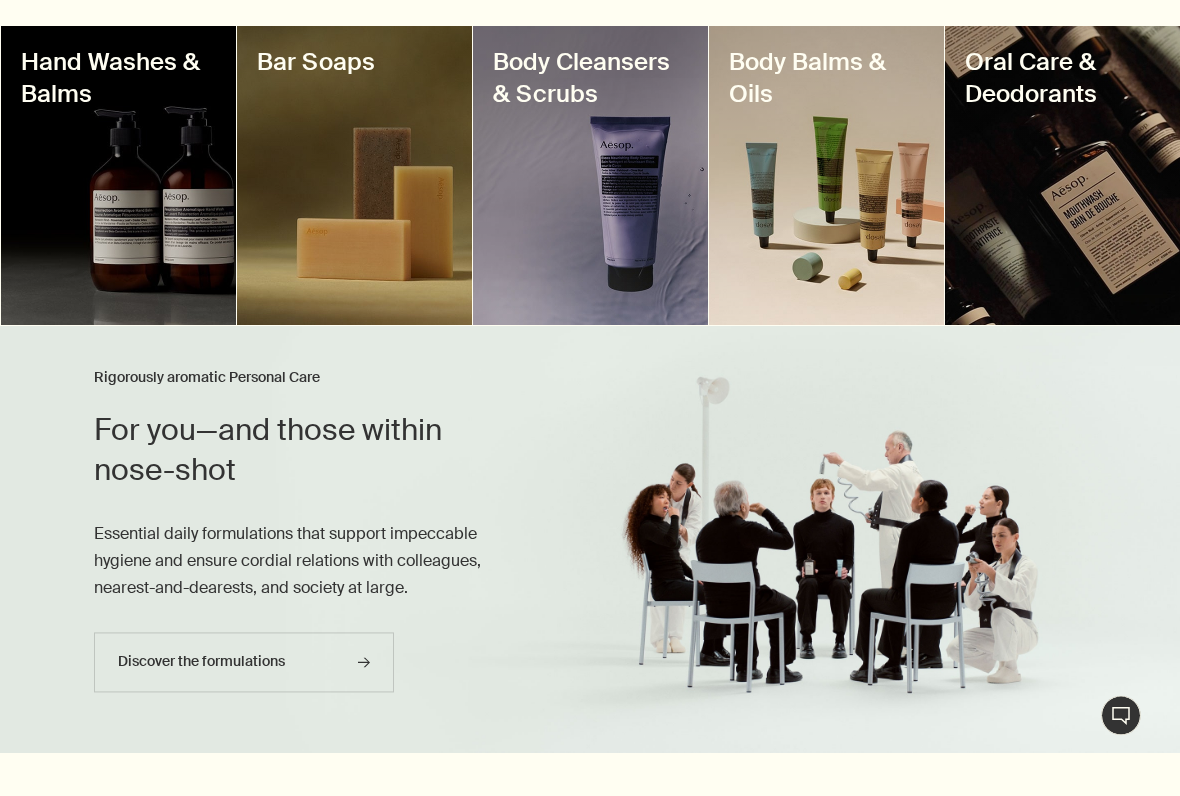 scroll, scrollTop: 858, scrollLeft: 0, axis: vertical 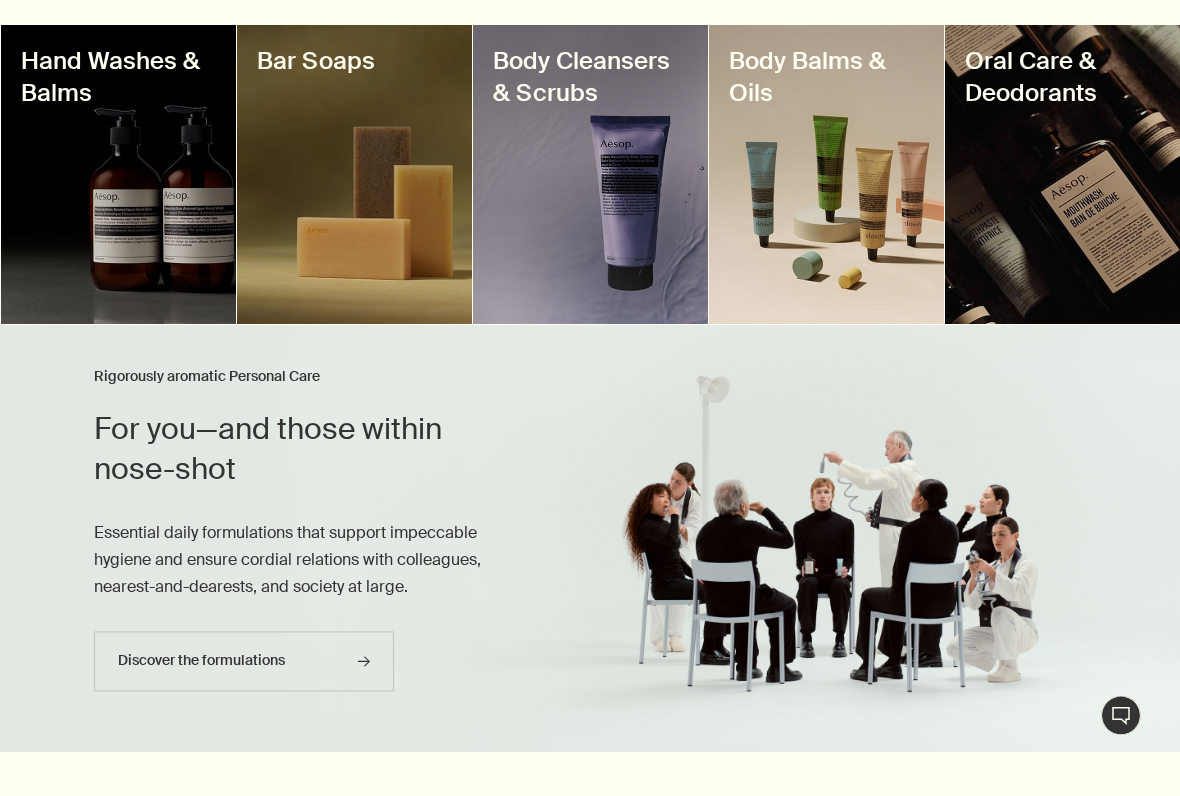 click at bounding box center [826, 175] 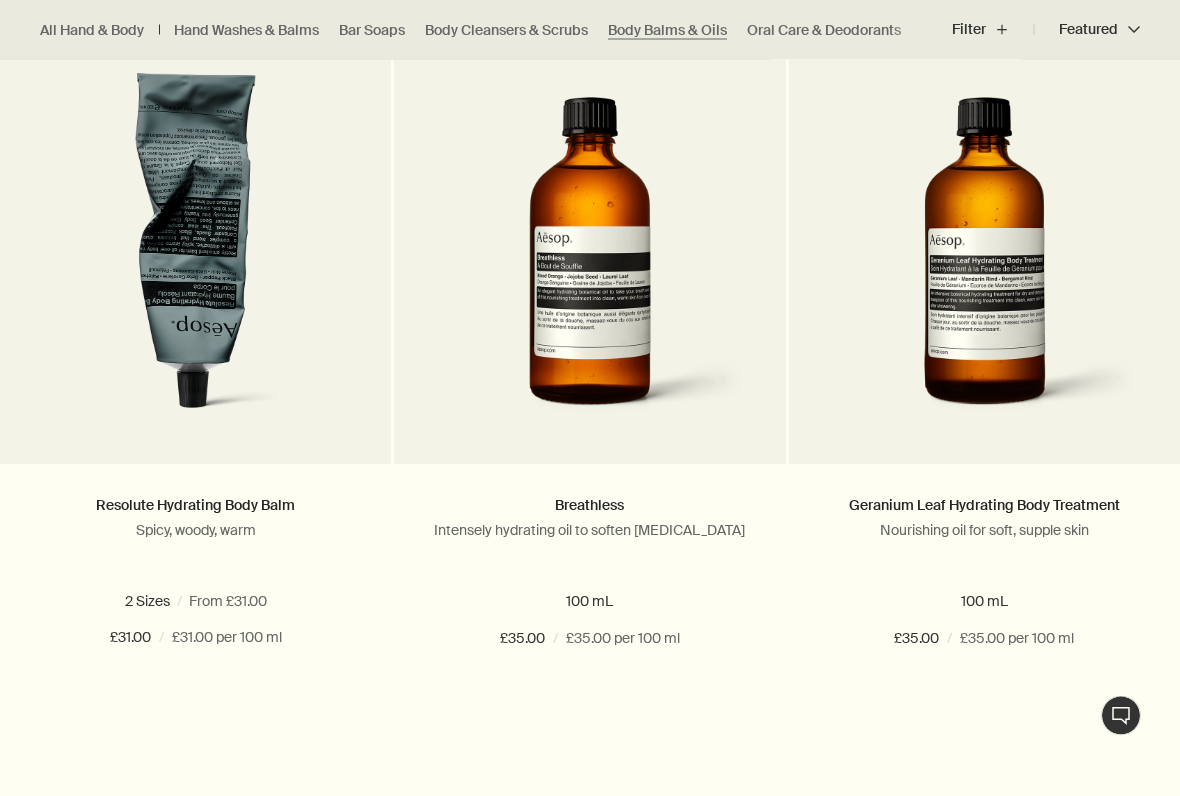 scroll, scrollTop: 1341, scrollLeft: 0, axis: vertical 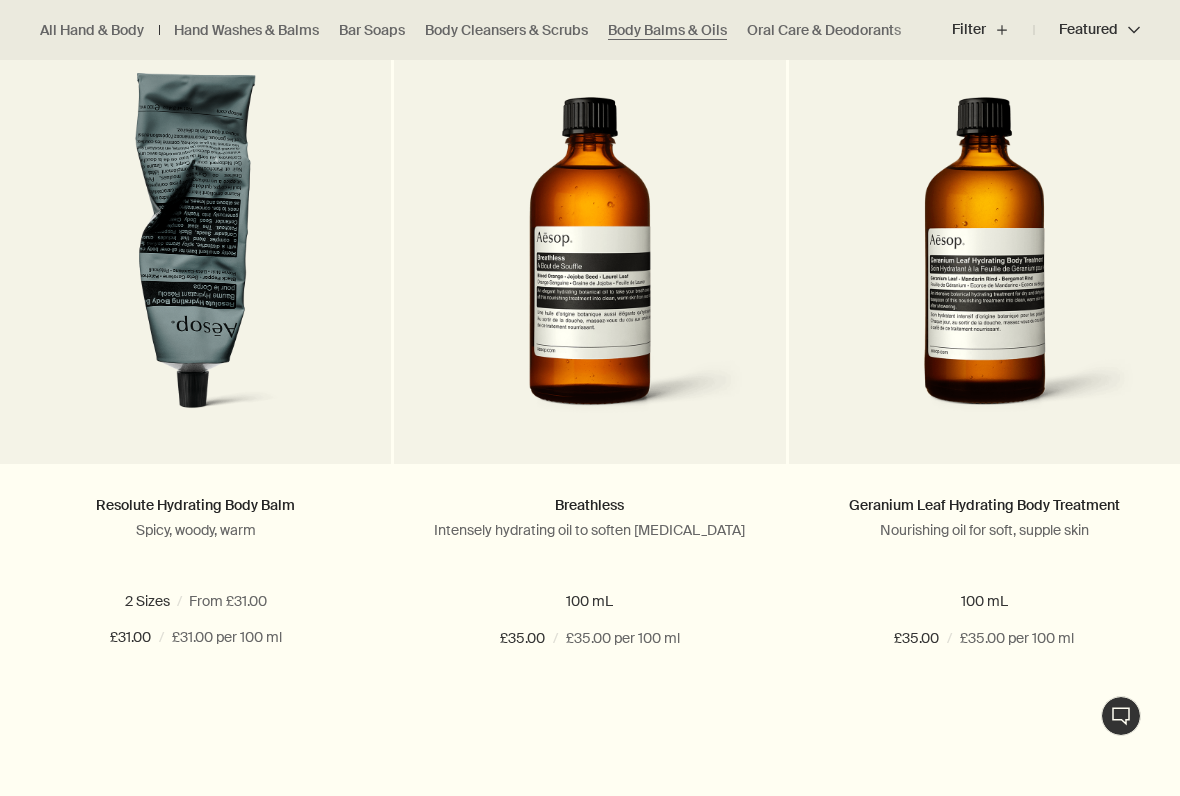 click on "Add Add to your cart" at bounding box center [589, 711] 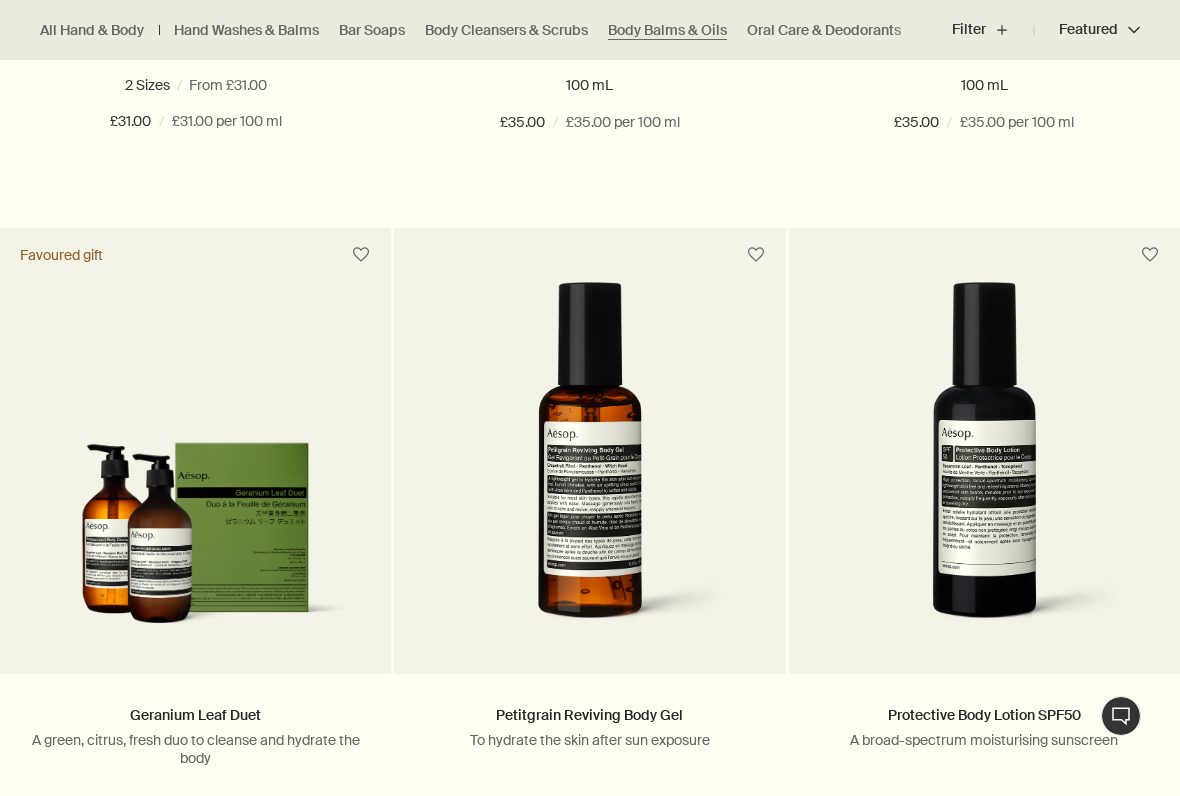 scroll, scrollTop: 1857, scrollLeft: 0, axis: vertical 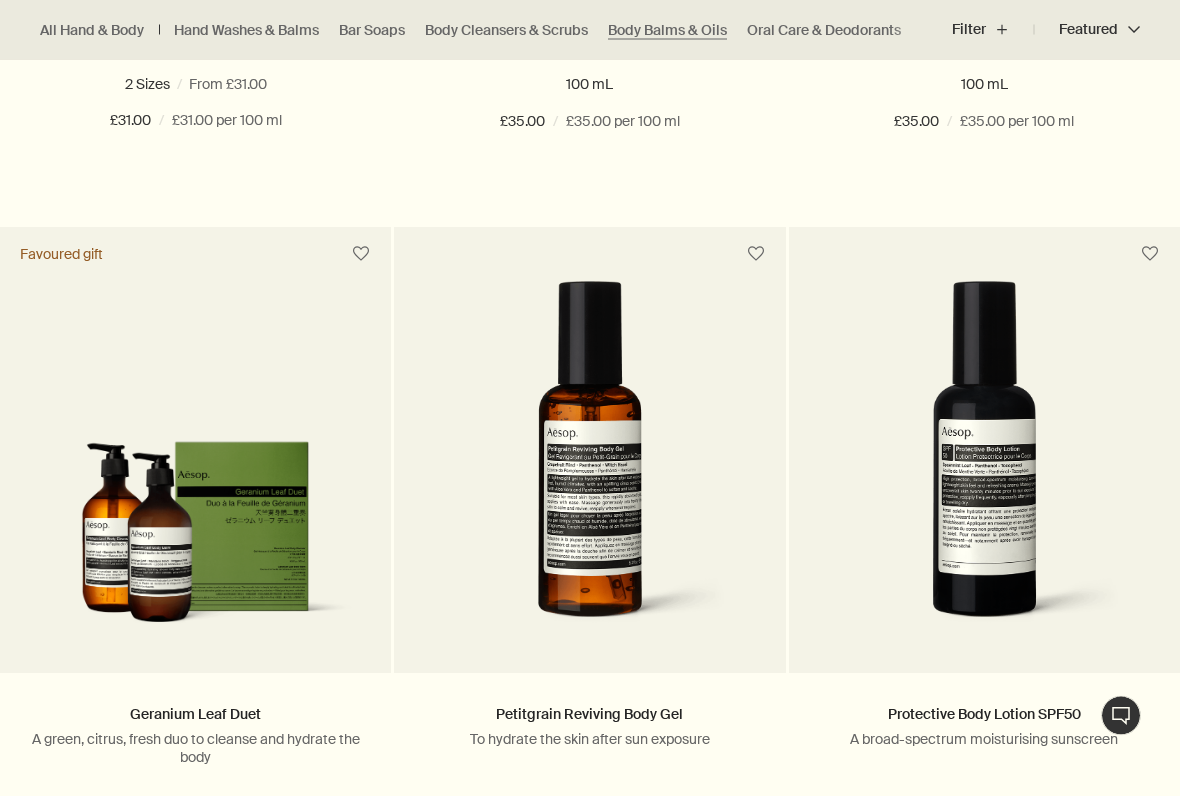 click on "Added Added to your cart Add Add to your cart" at bounding box center [589, 195] 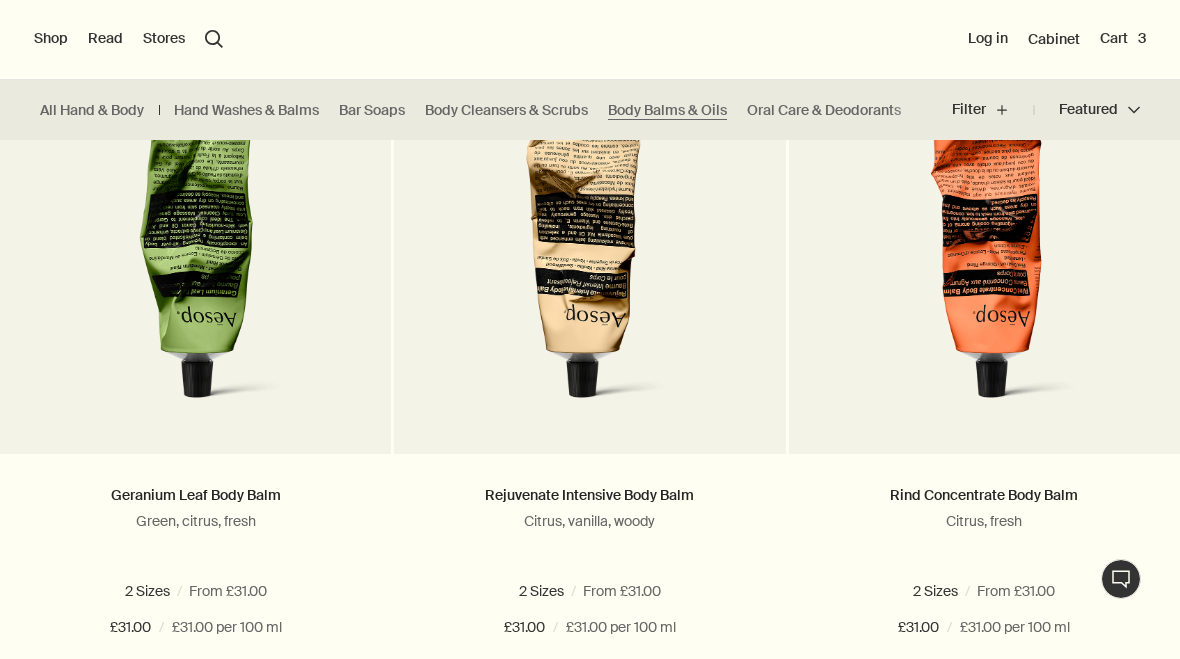 scroll, scrollTop: 622, scrollLeft: 0, axis: vertical 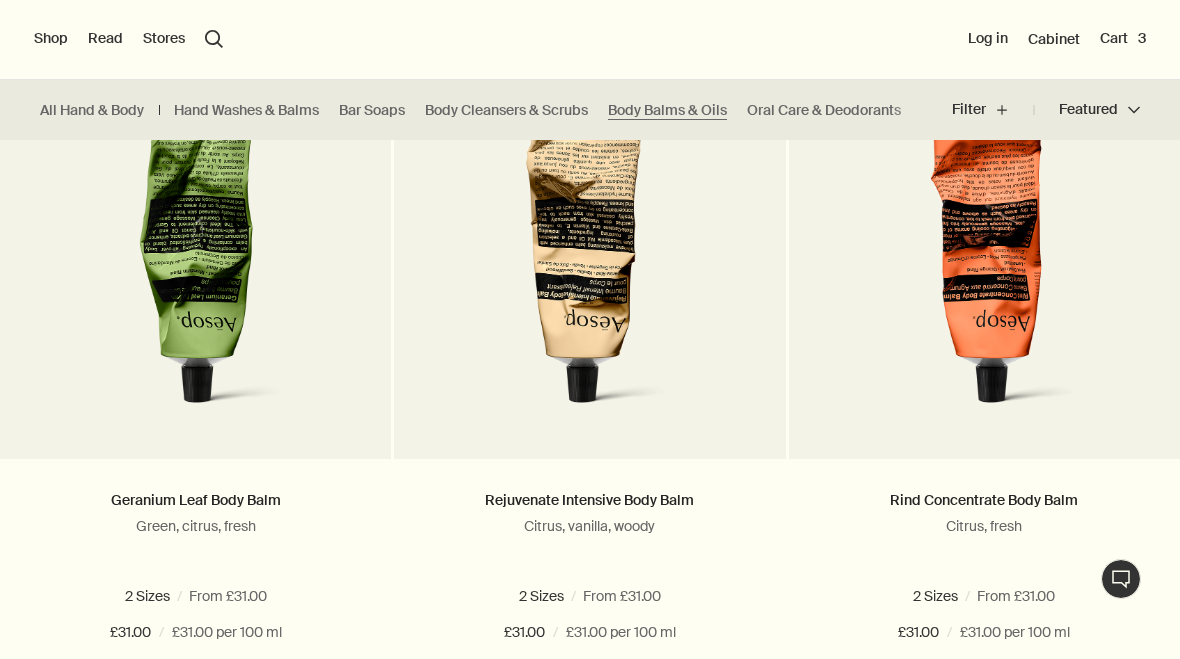 click on "Cart 3" at bounding box center (1123, 39) 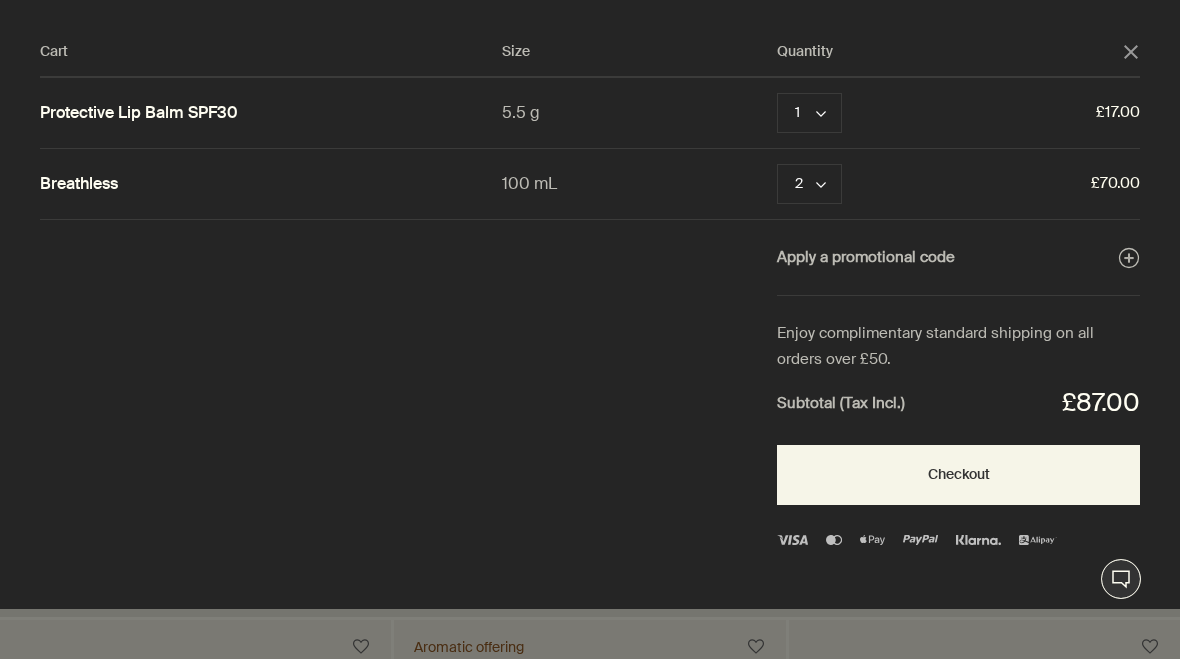 click on "chevron" 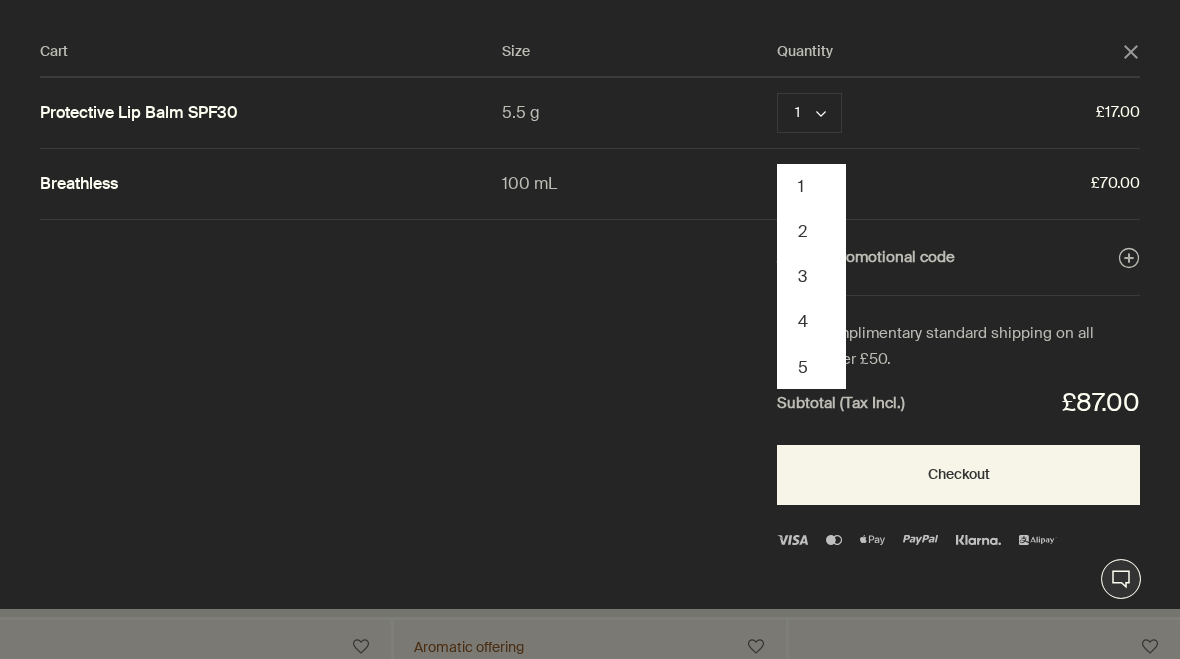 click on "1" at bounding box center (811, 186) 